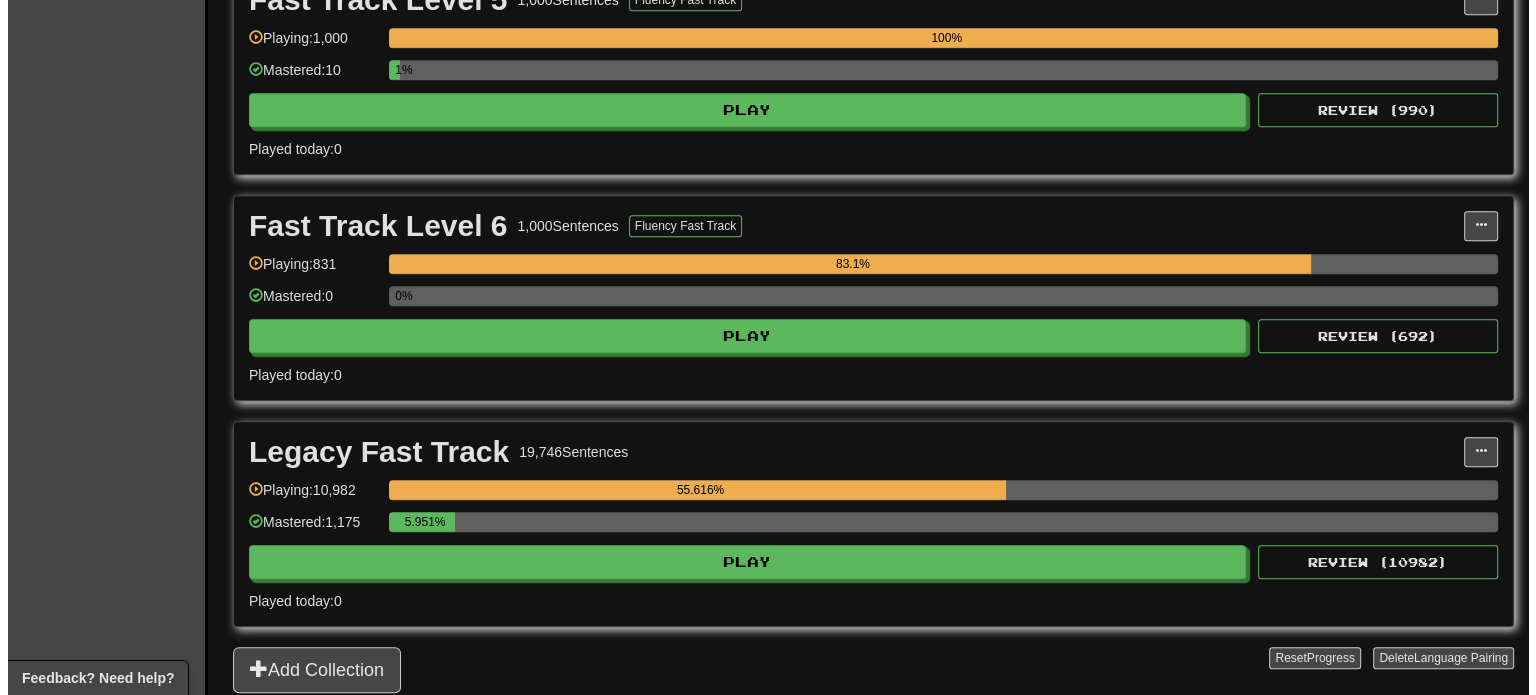 scroll, scrollTop: 1400, scrollLeft: 0, axis: vertical 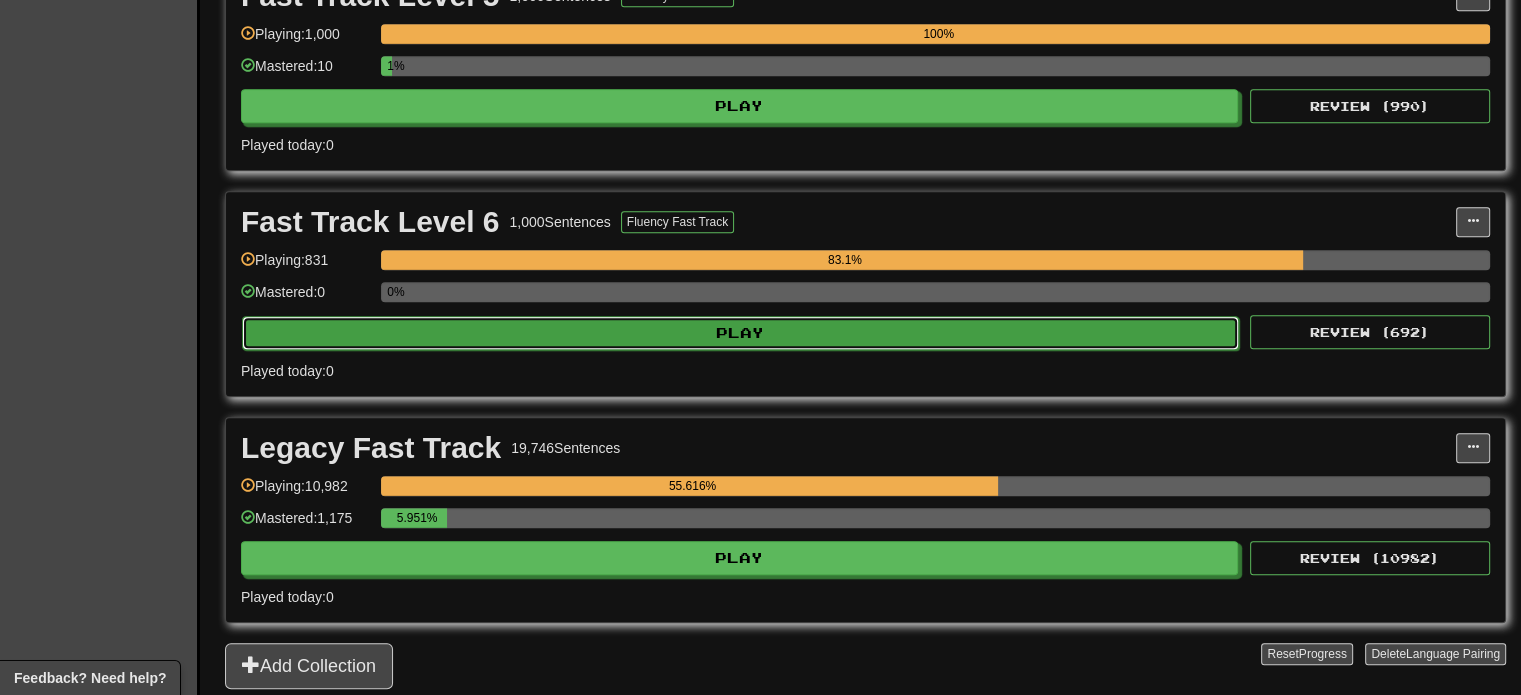 click on "Play" at bounding box center (740, 333) 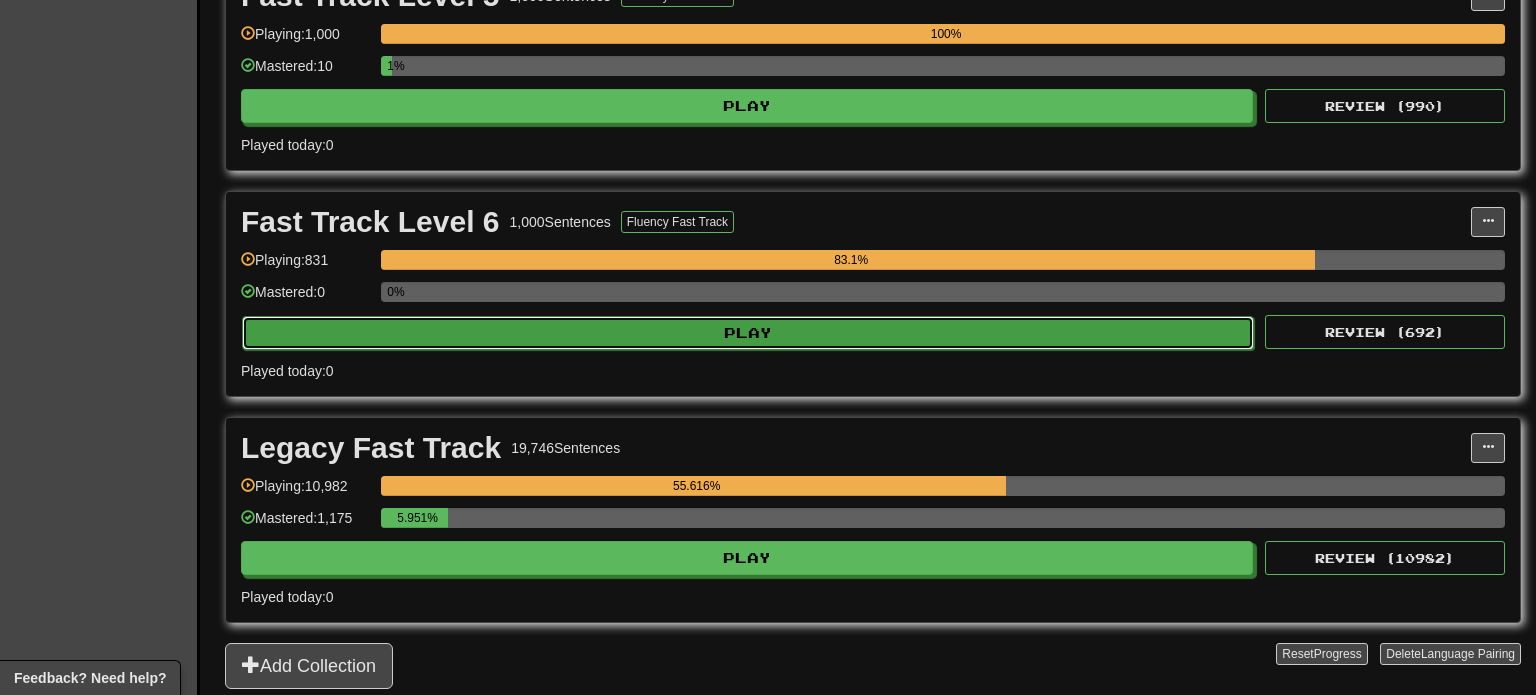 select on "**" 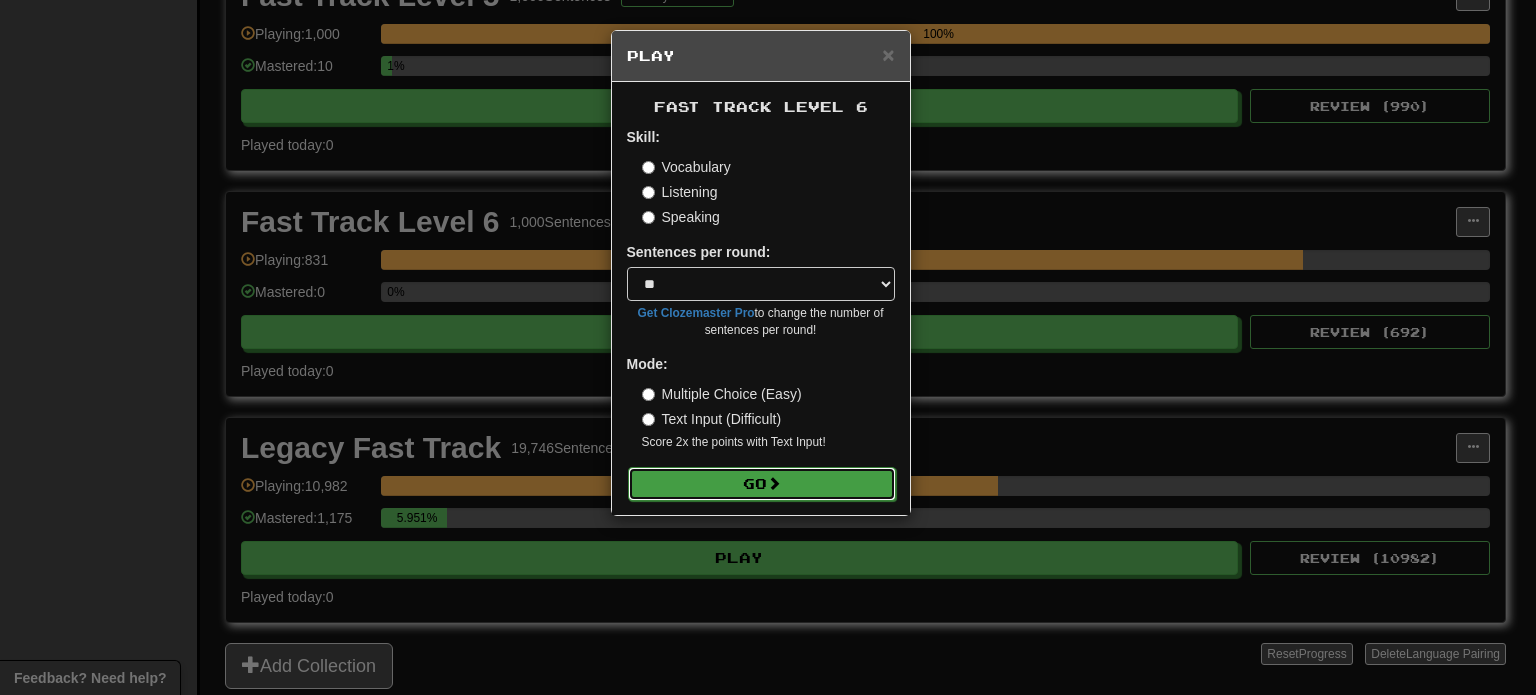click on "Go" at bounding box center [762, 484] 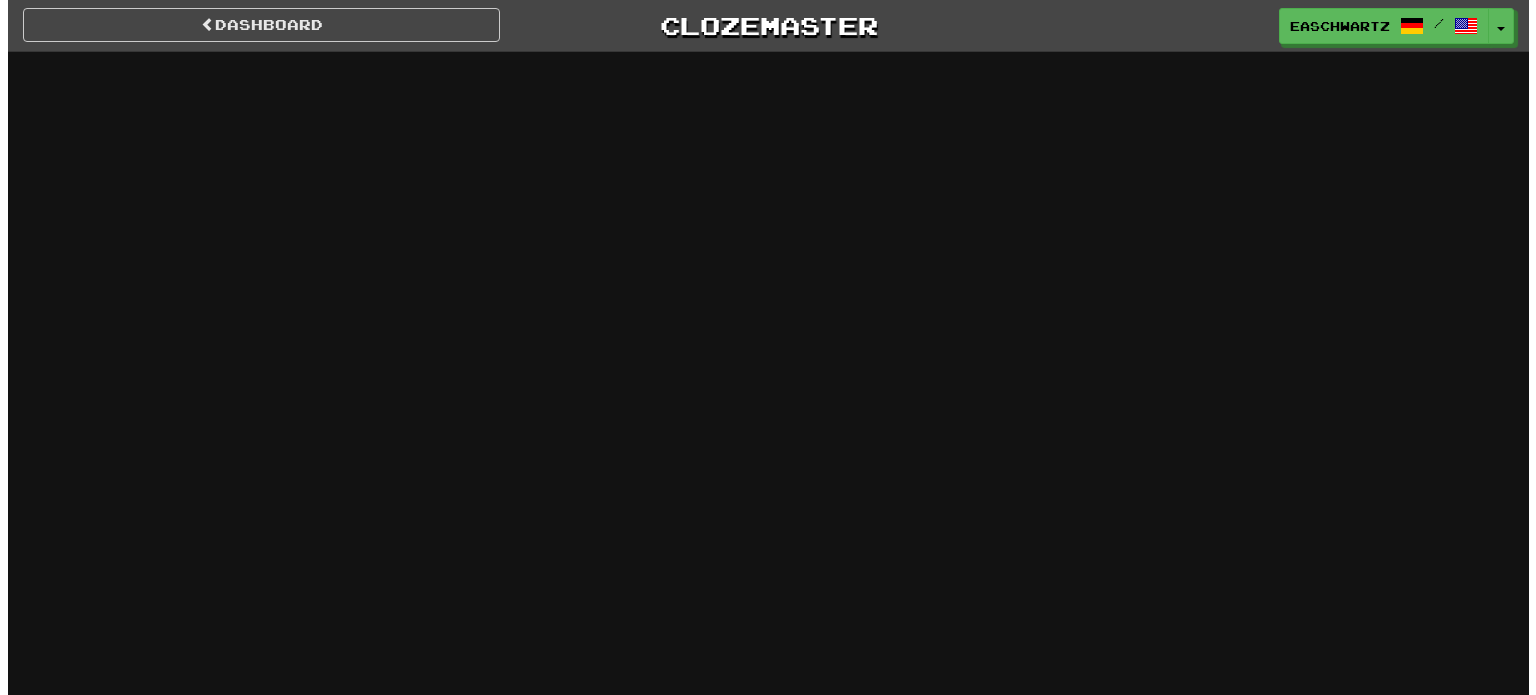scroll, scrollTop: 0, scrollLeft: 0, axis: both 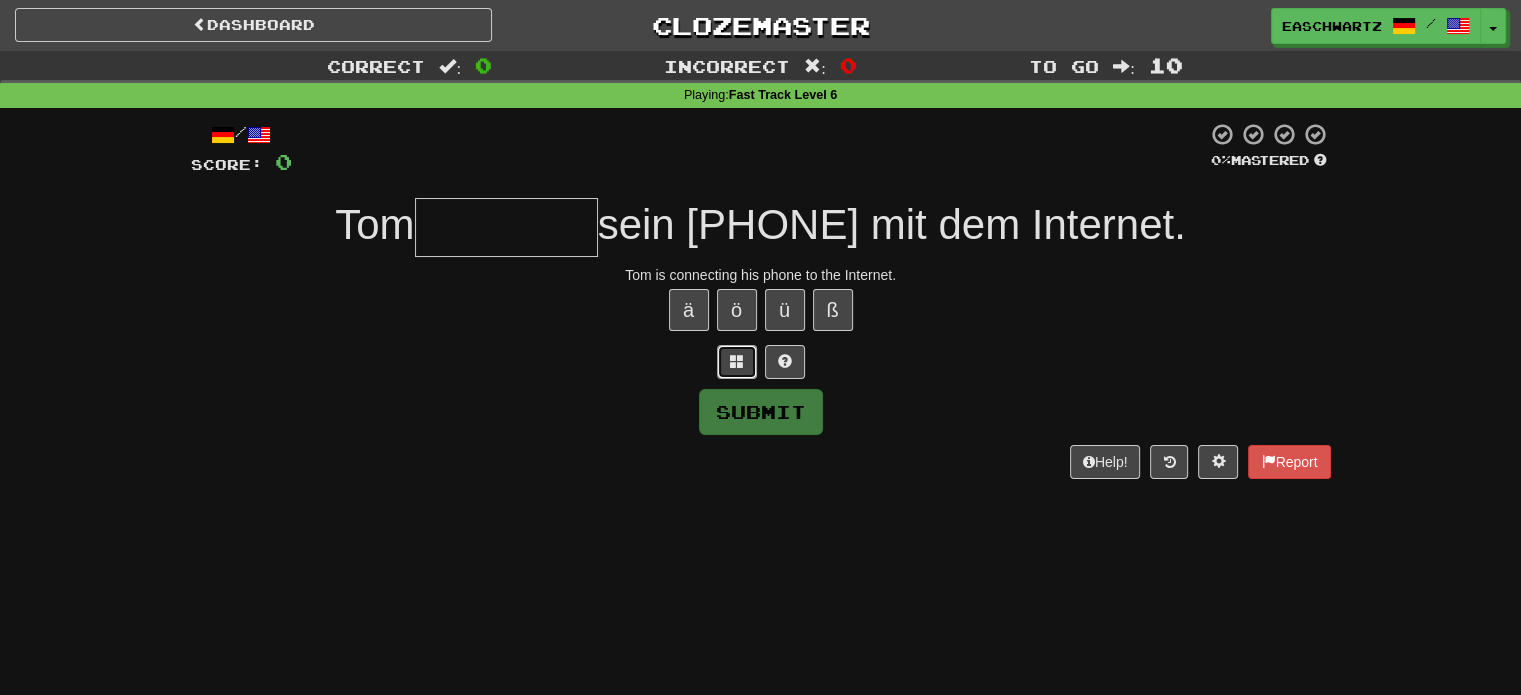 click at bounding box center [737, 362] 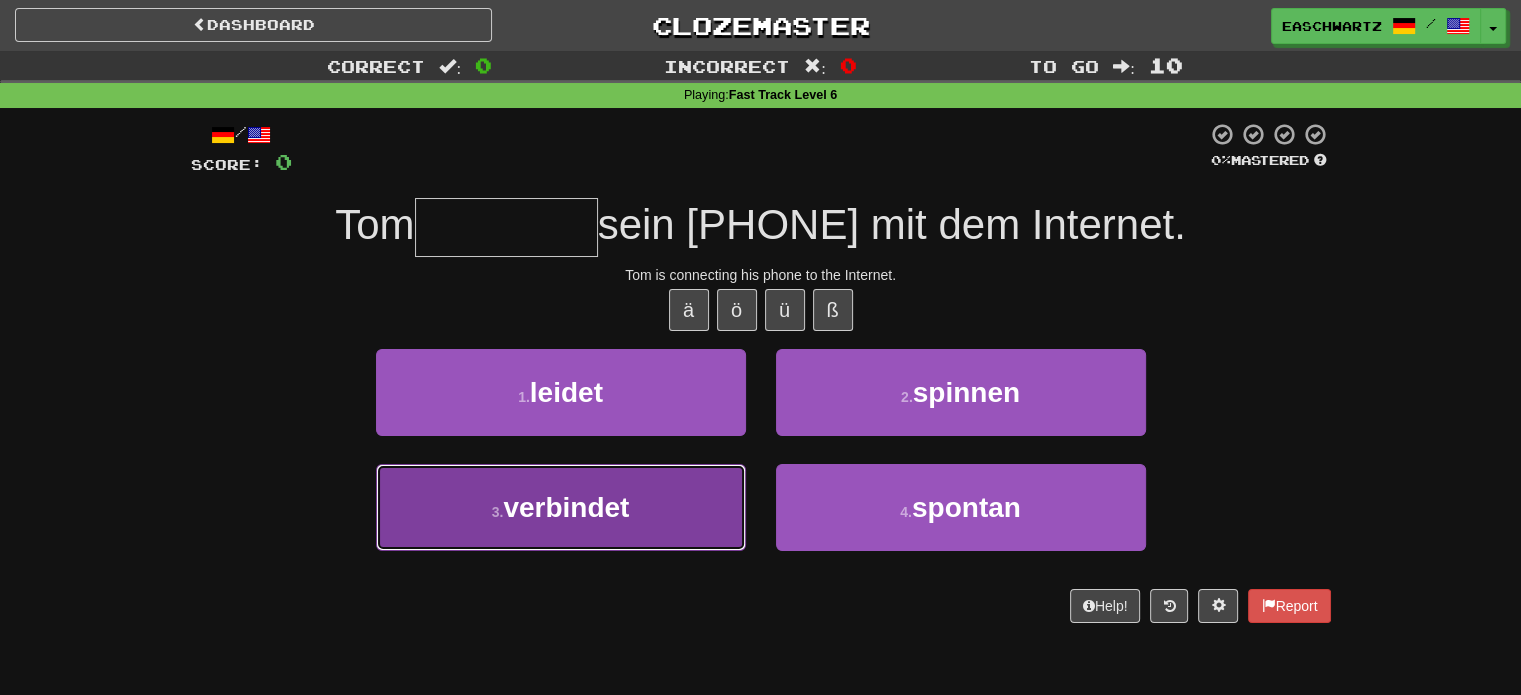 click on "3 .  verbindet" at bounding box center (561, 507) 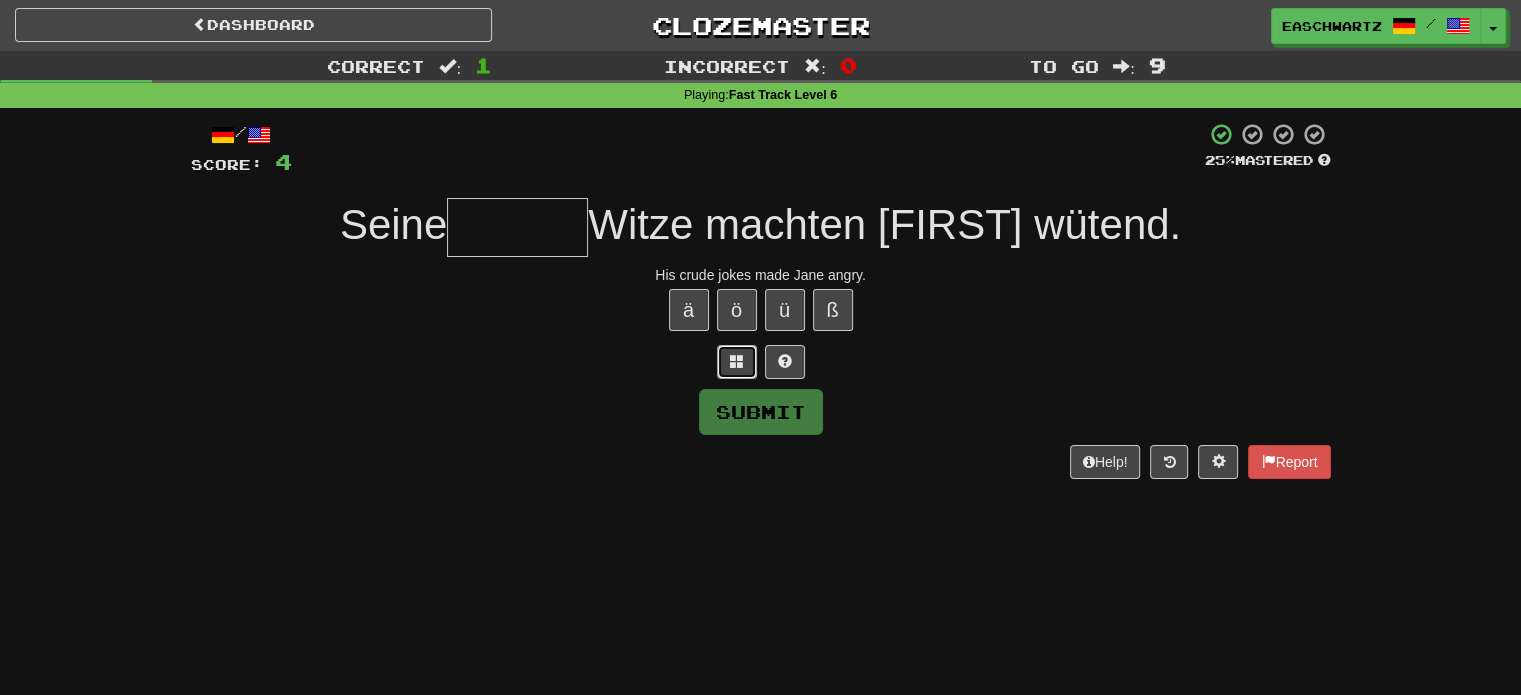 click at bounding box center [737, 362] 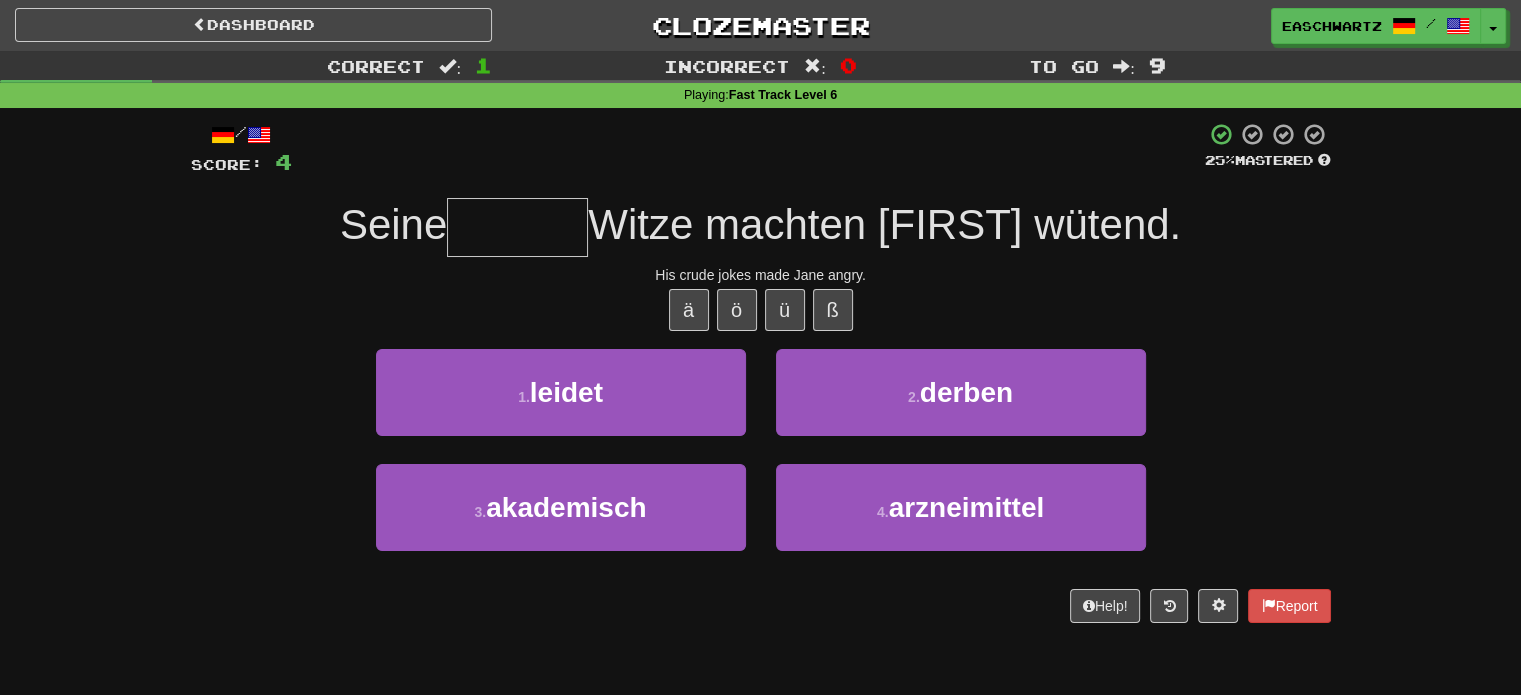 click on "2 .  derben" at bounding box center (961, 406) 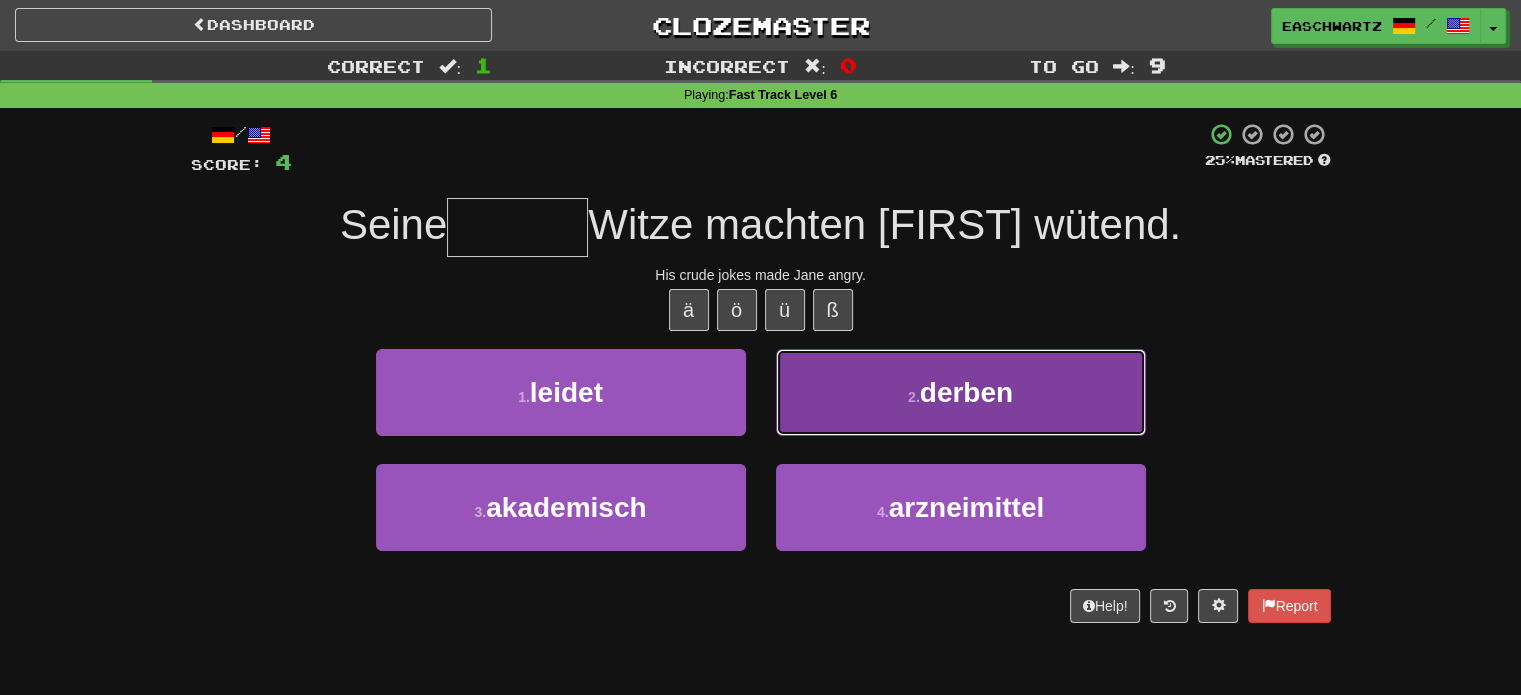 click on "2 .  derben" at bounding box center [961, 392] 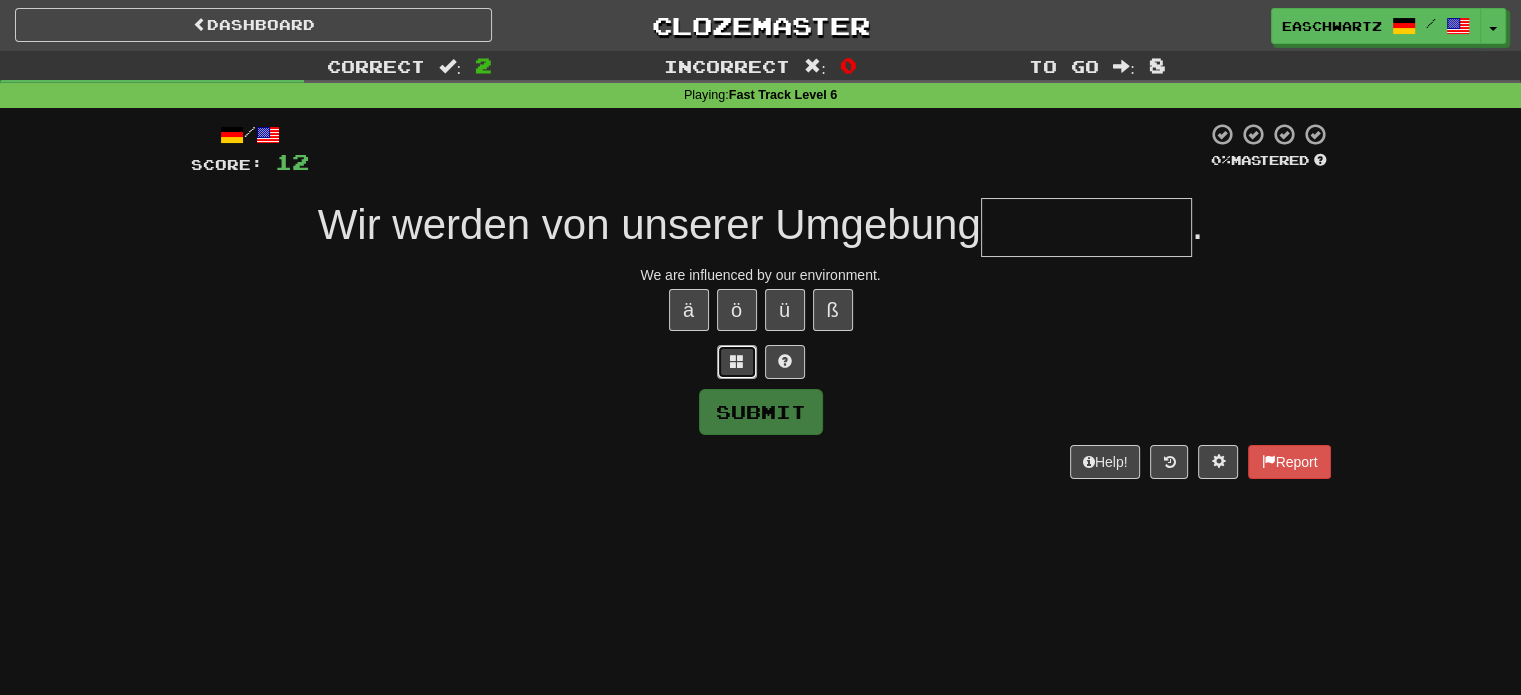click at bounding box center [737, 361] 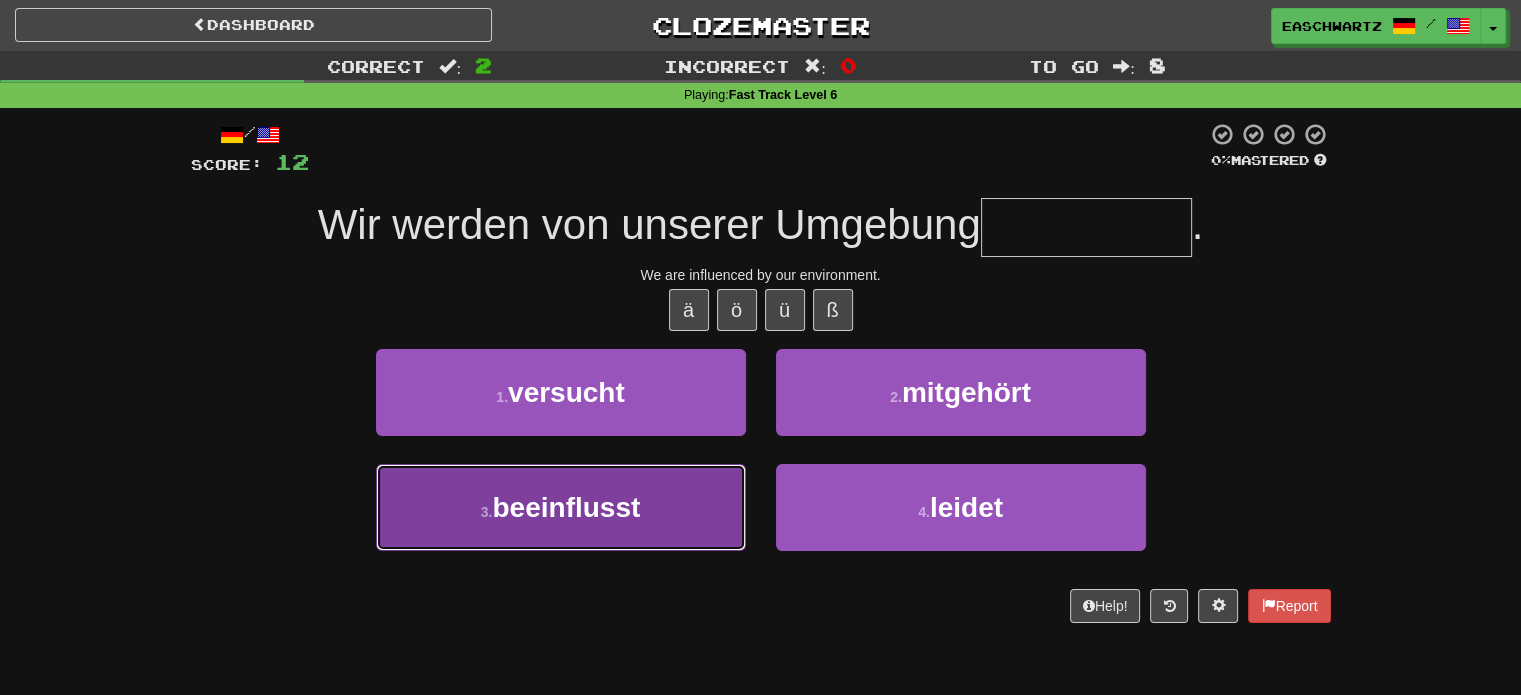 click on "3 .  beeinflusst" at bounding box center [561, 507] 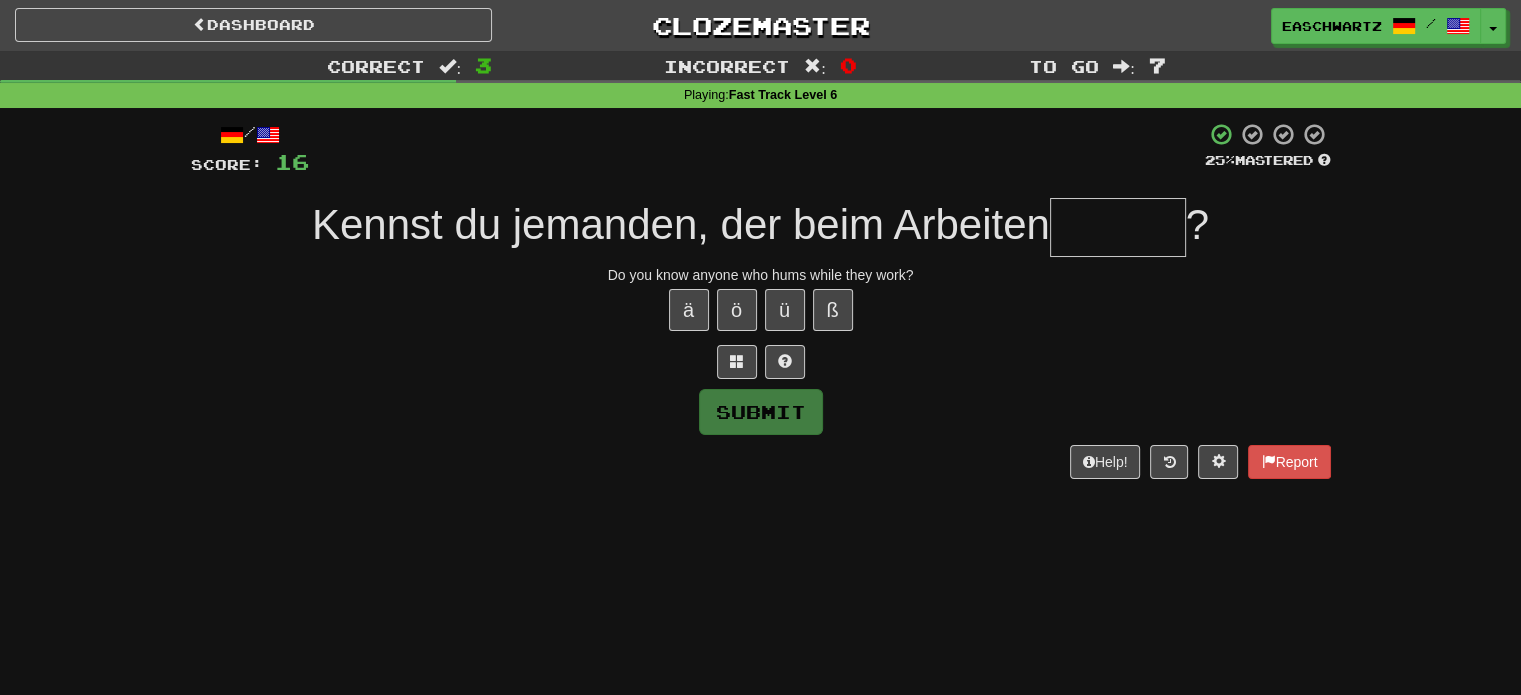 click on "/ Score: 16 25 % Mastered Kennst du jemanden, der beim Arbeiten ? Do you know anyone who hums while they work? ä ö ü ß Submit Help! Report" at bounding box center (761, 300) 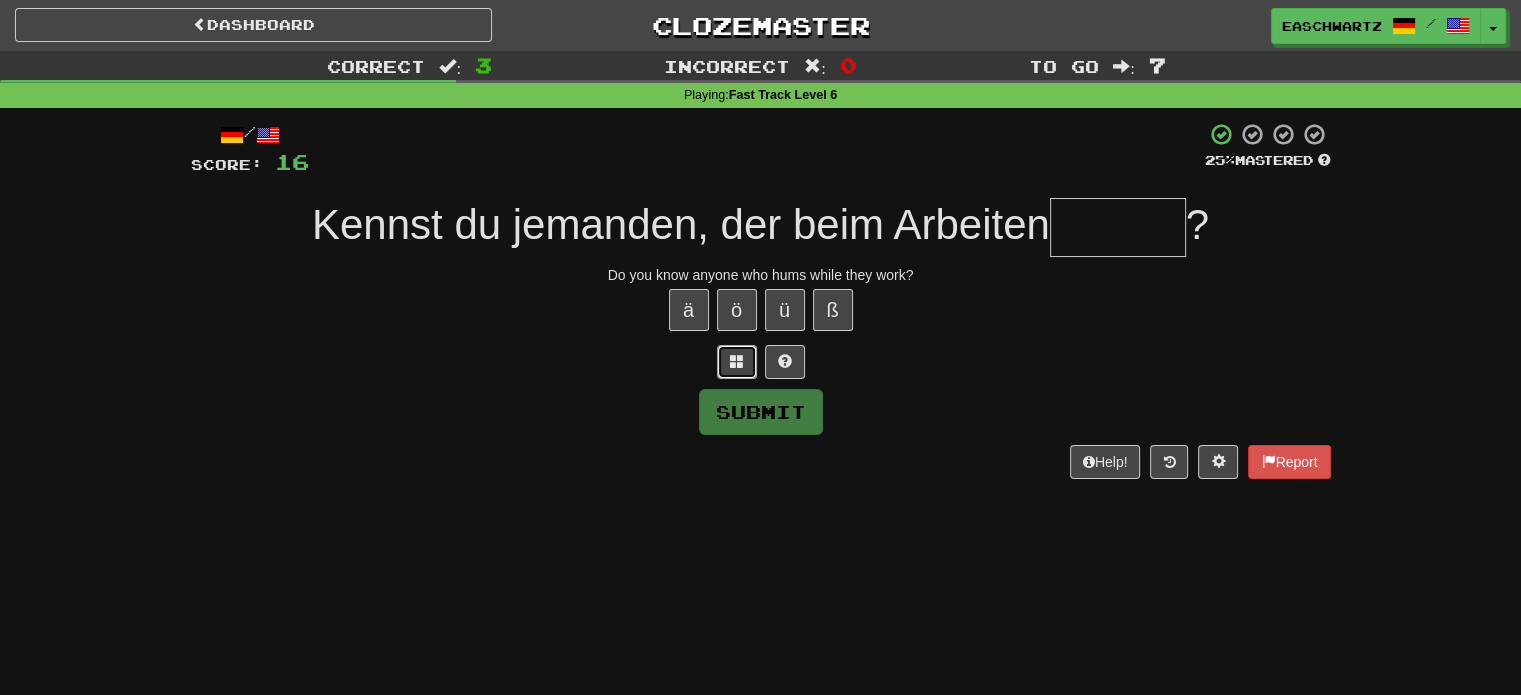 click at bounding box center (737, 362) 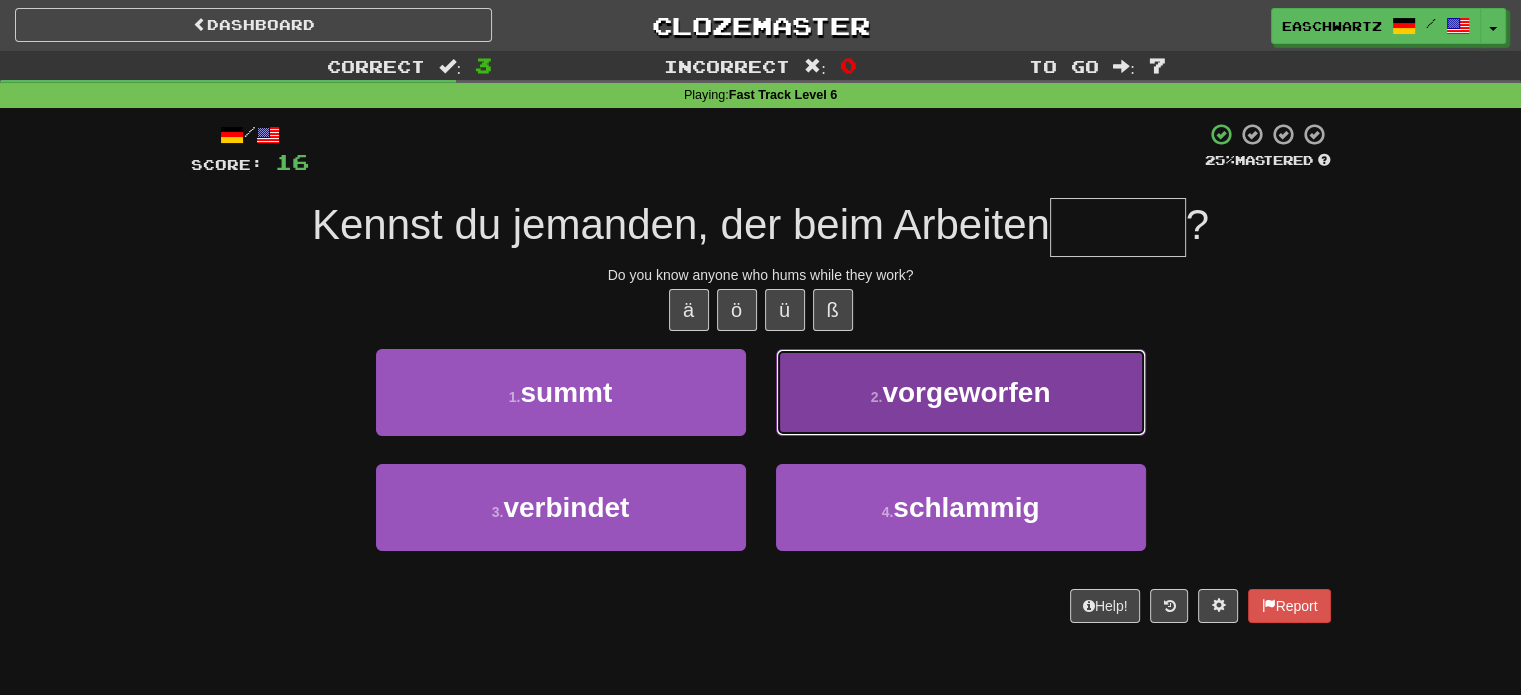 click on "2 .  vorgeworfen" at bounding box center (961, 392) 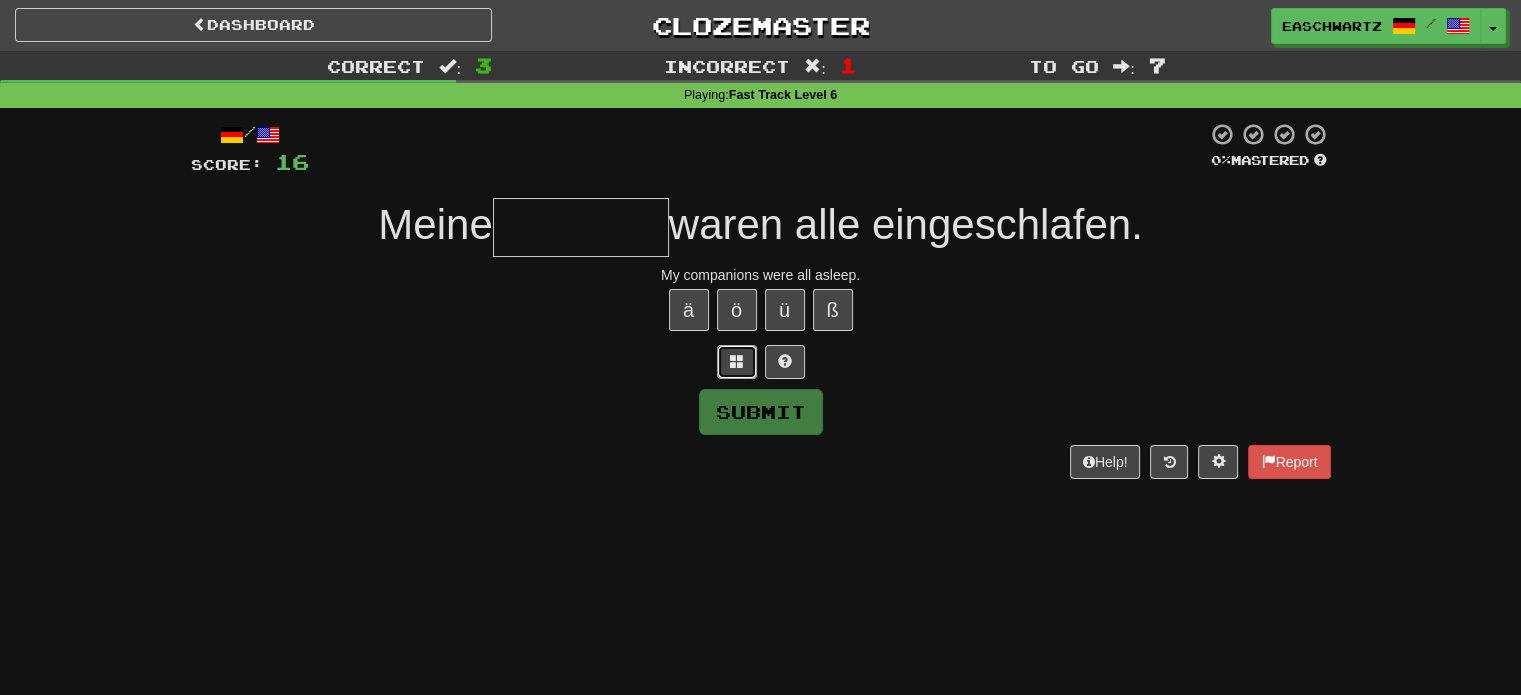 click at bounding box center (737, 362) 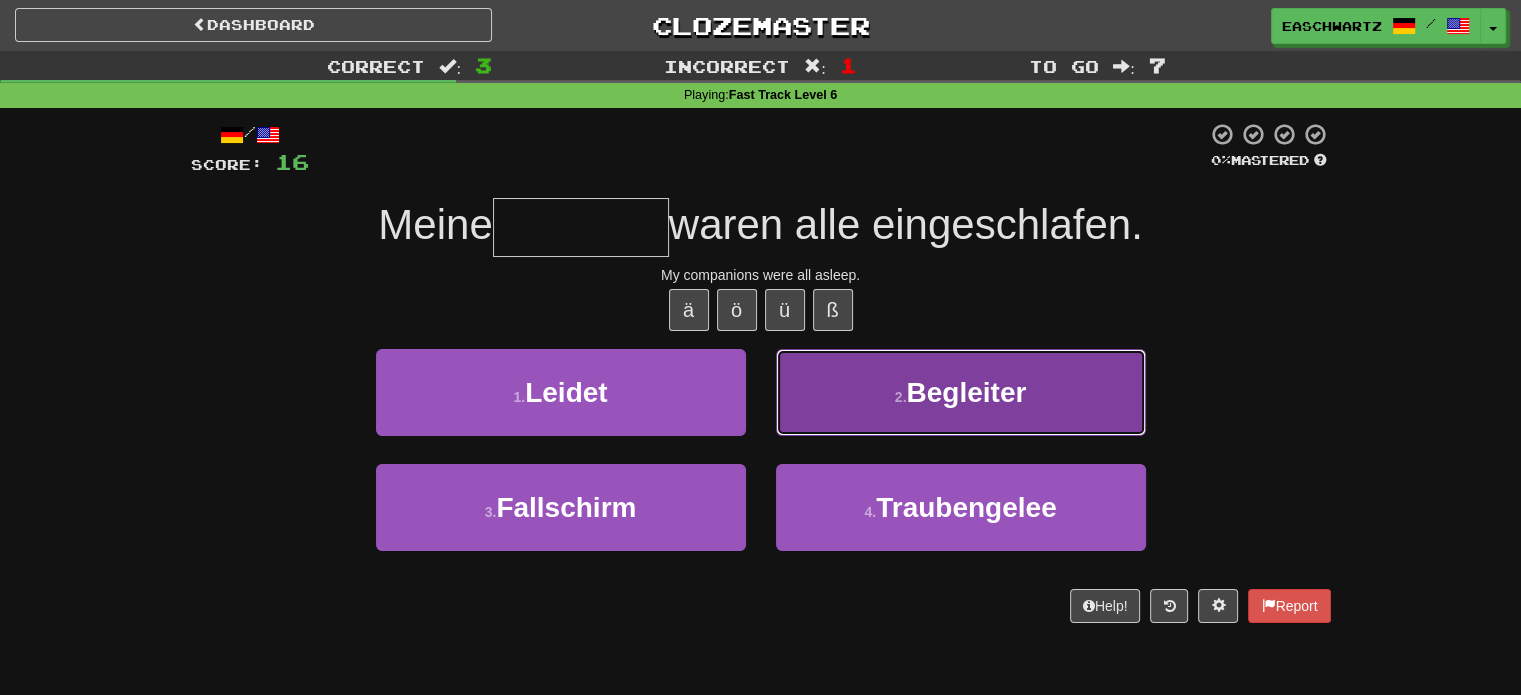 drag, startPoint x: 912, startPoint y: 410, endPoint x: 828, endPoint y: 386, distance: 87.36132 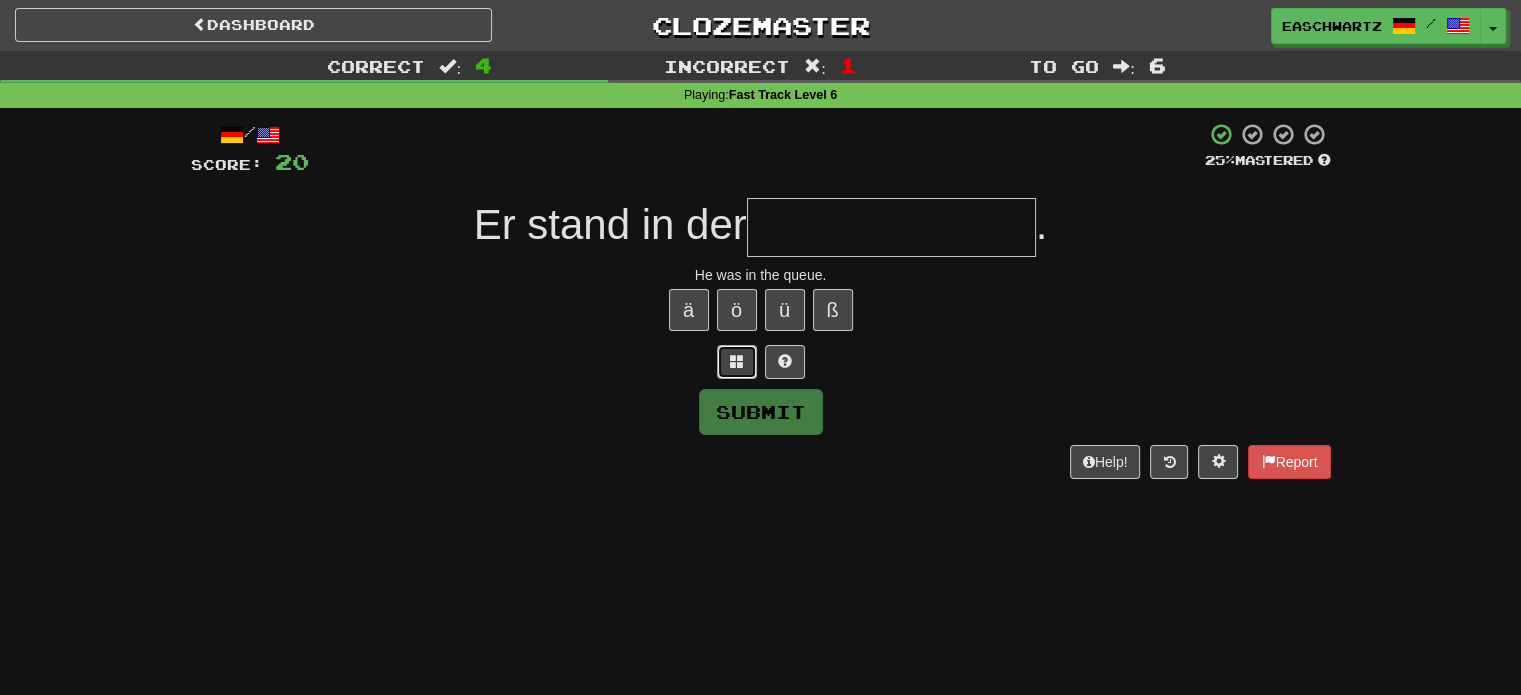 click at bounding box center [737, 362] 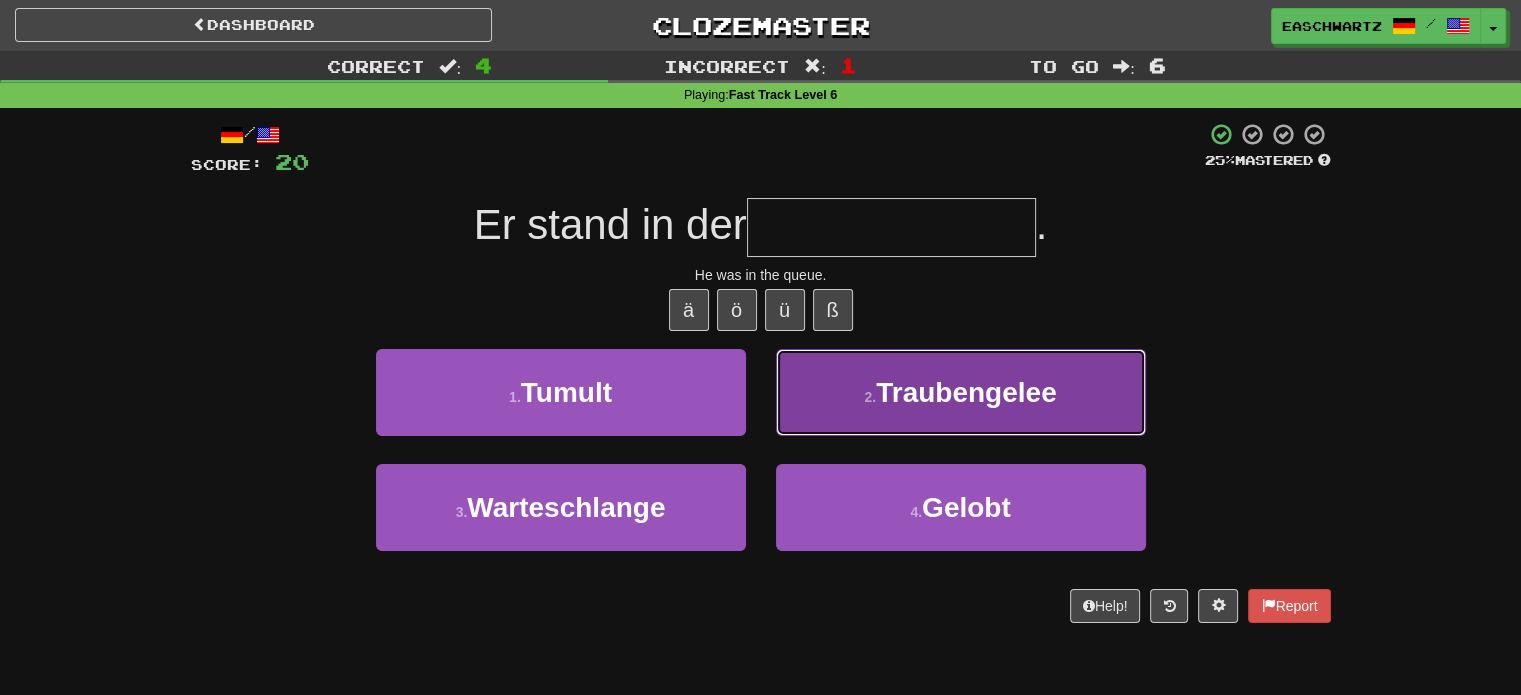 click on "2 .  Traubengelee" at bounding box center [961, 392] 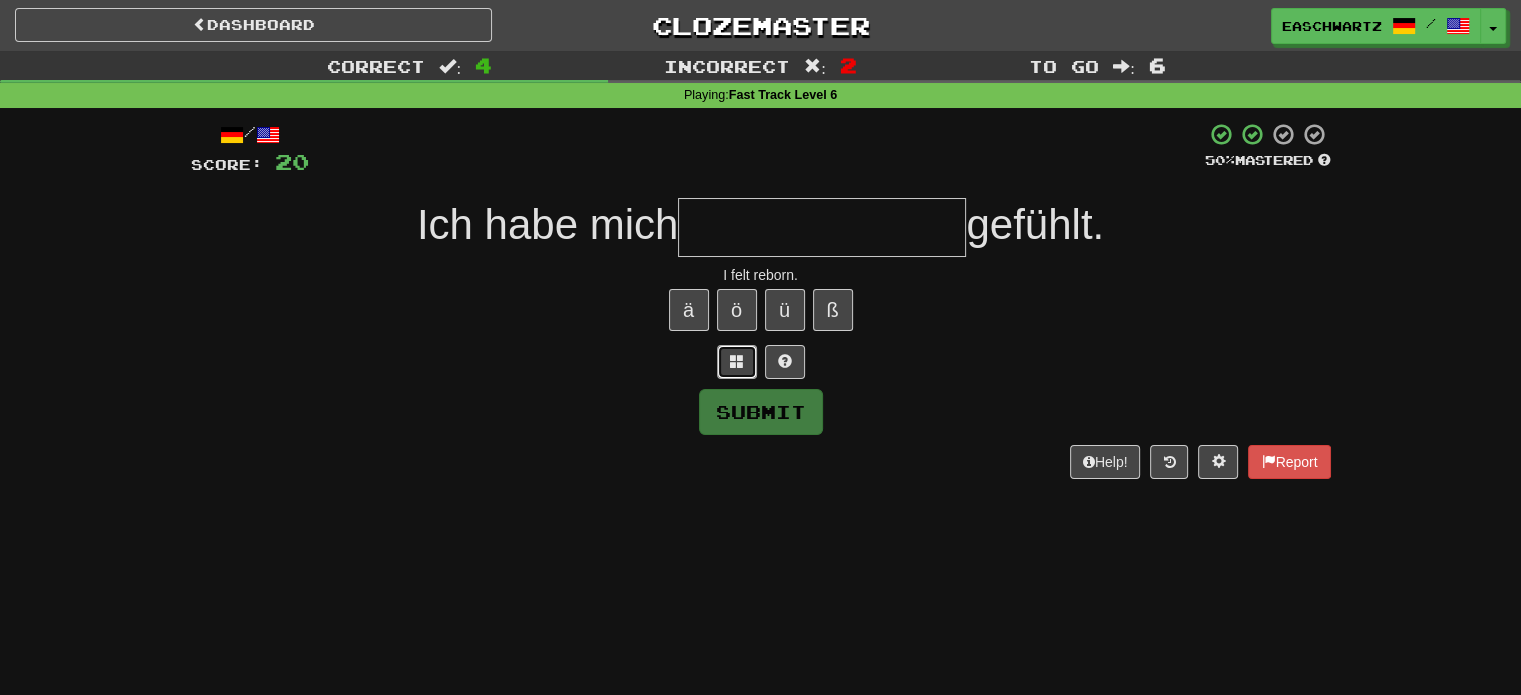 click at bounding box center [737, 361] 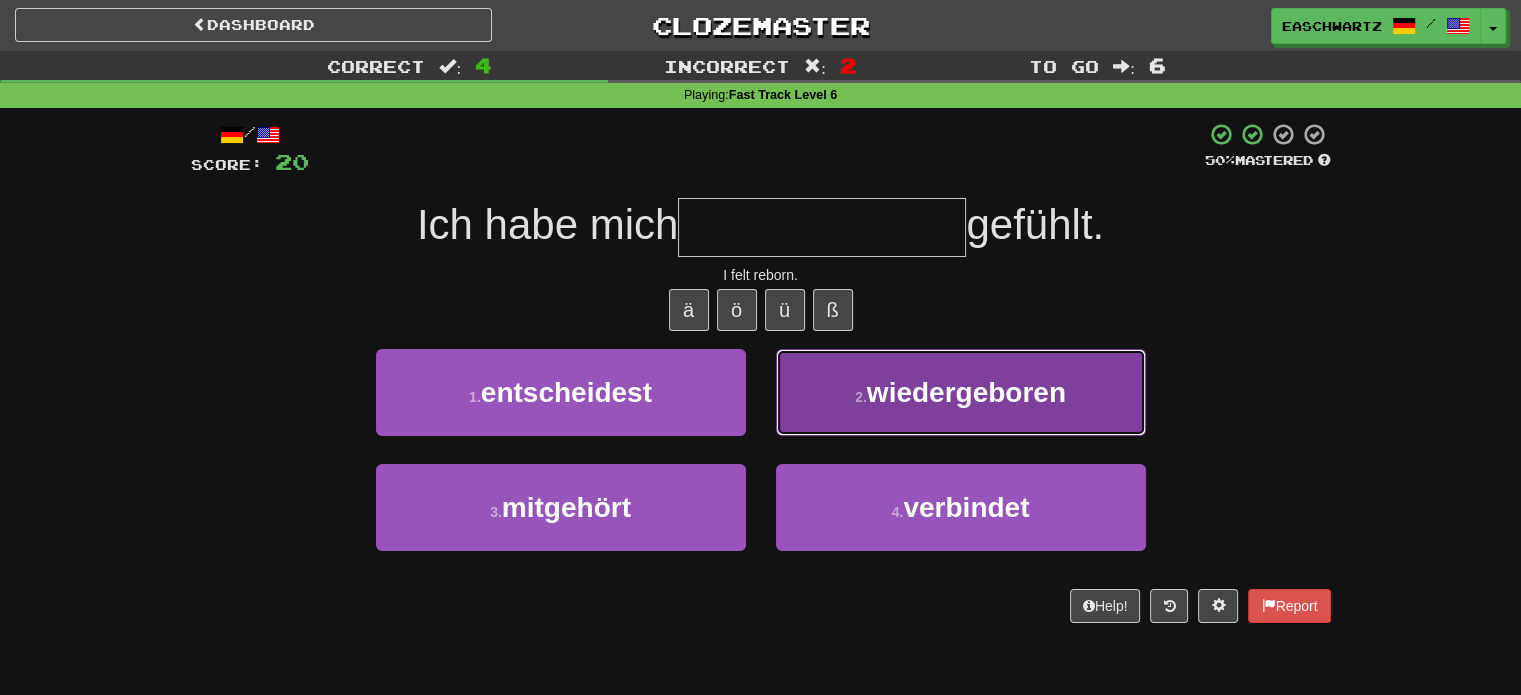 drag, startPoint x: 891, startPoint y: 392, endPoint x: 802, endPoint y: 390, distance: 89.02247 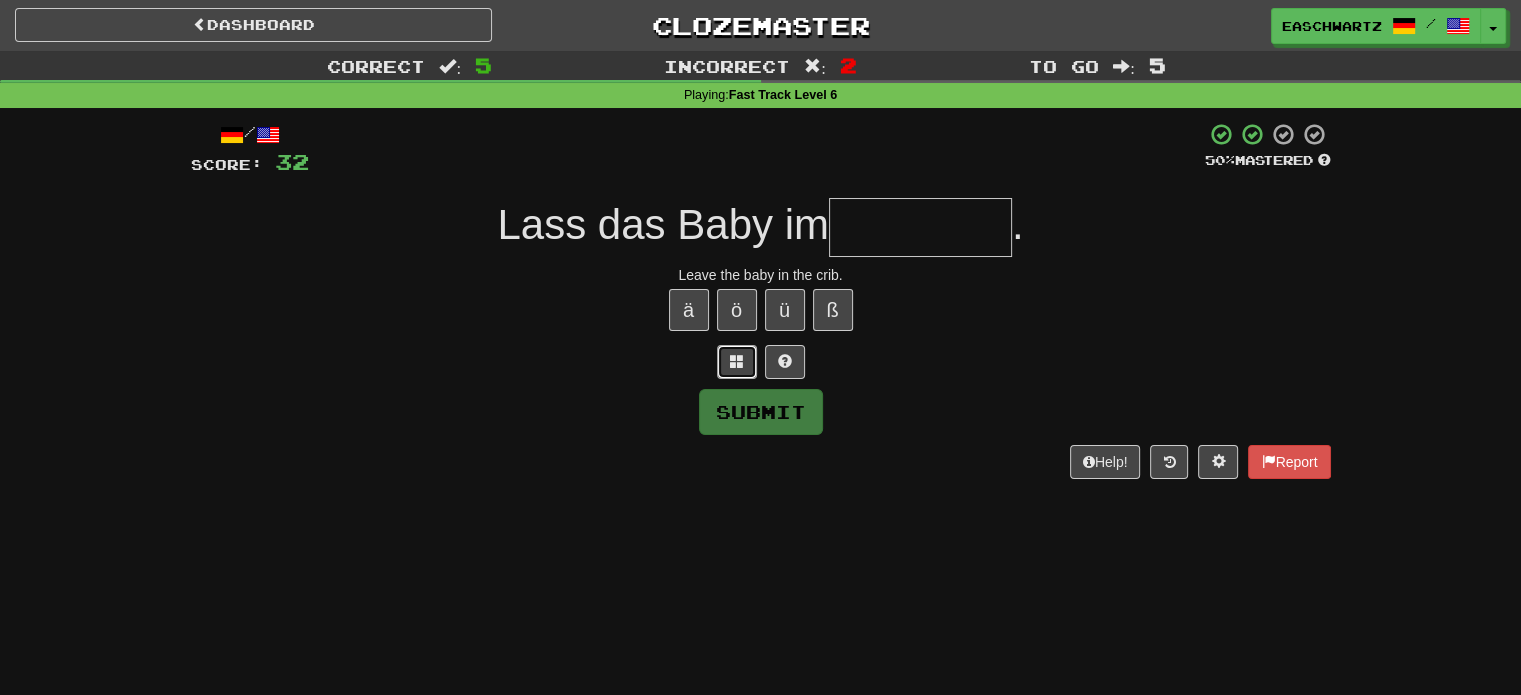 click at bounding box center (737, 362) 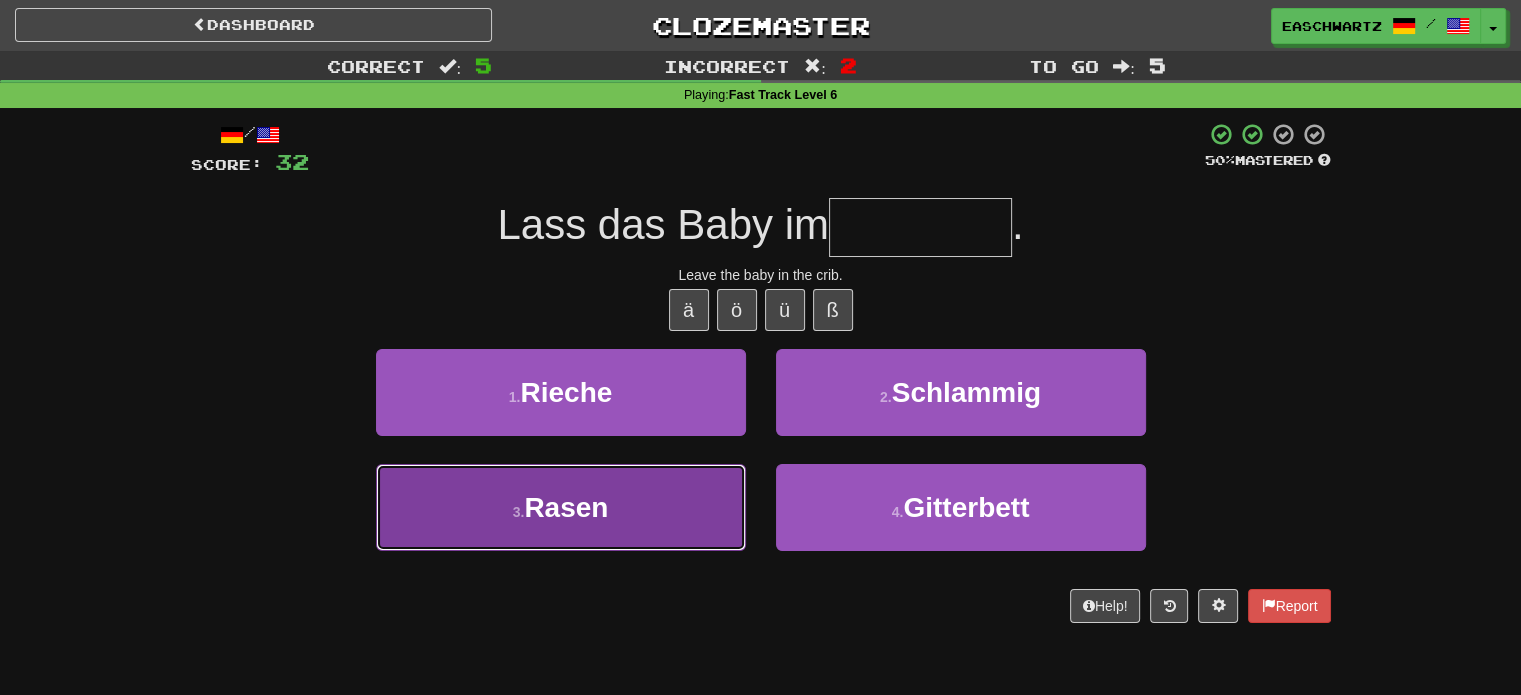click on "3 .  Rasen" at bounding box center [561, 507] 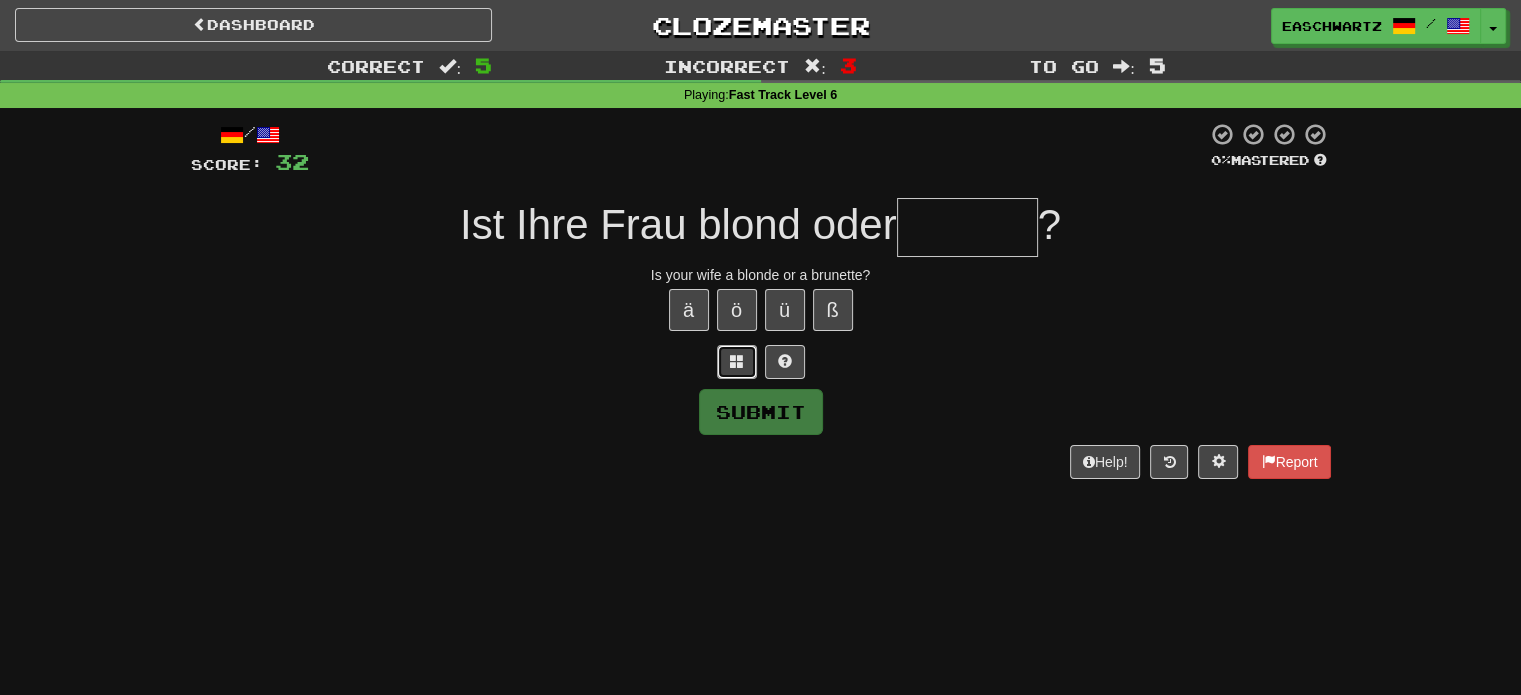 click at bounding box center [737, 361] 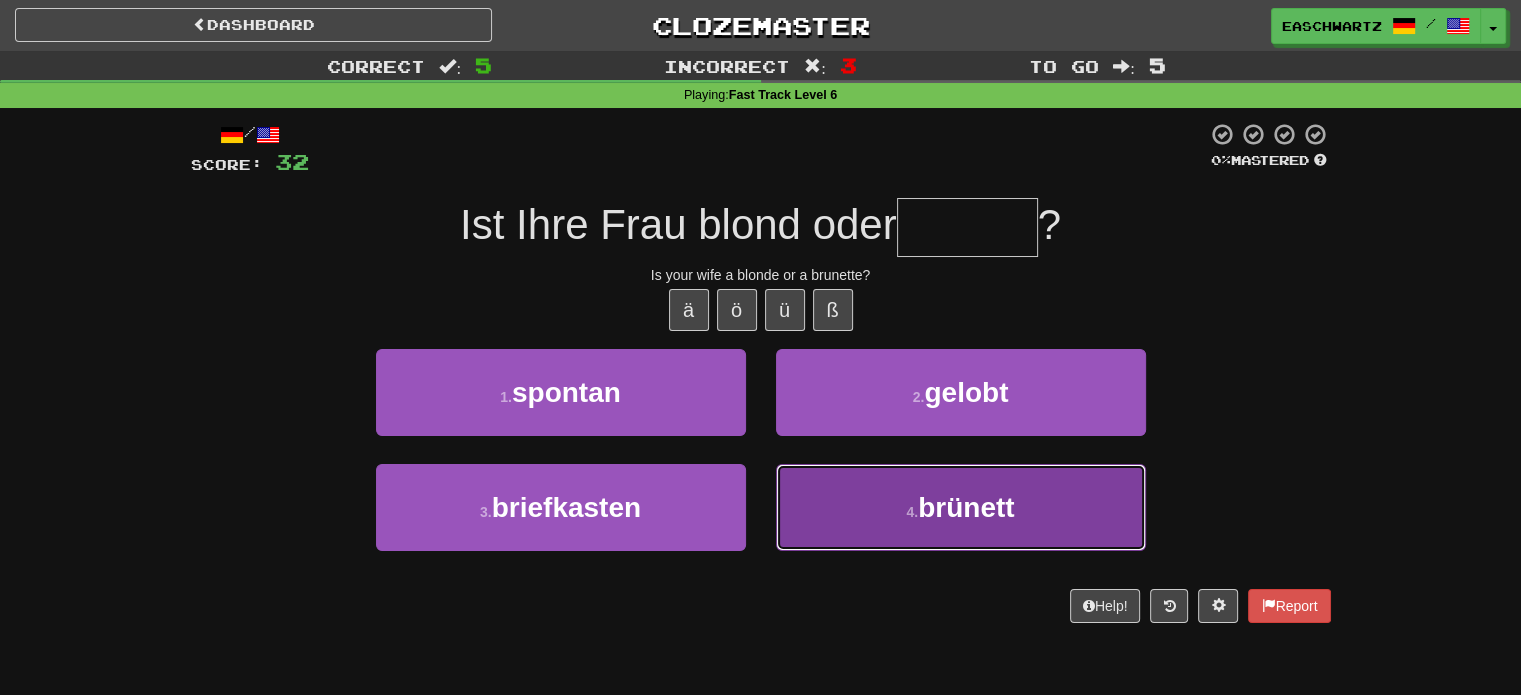 click on "brünett" at bounding box center (966, 507) 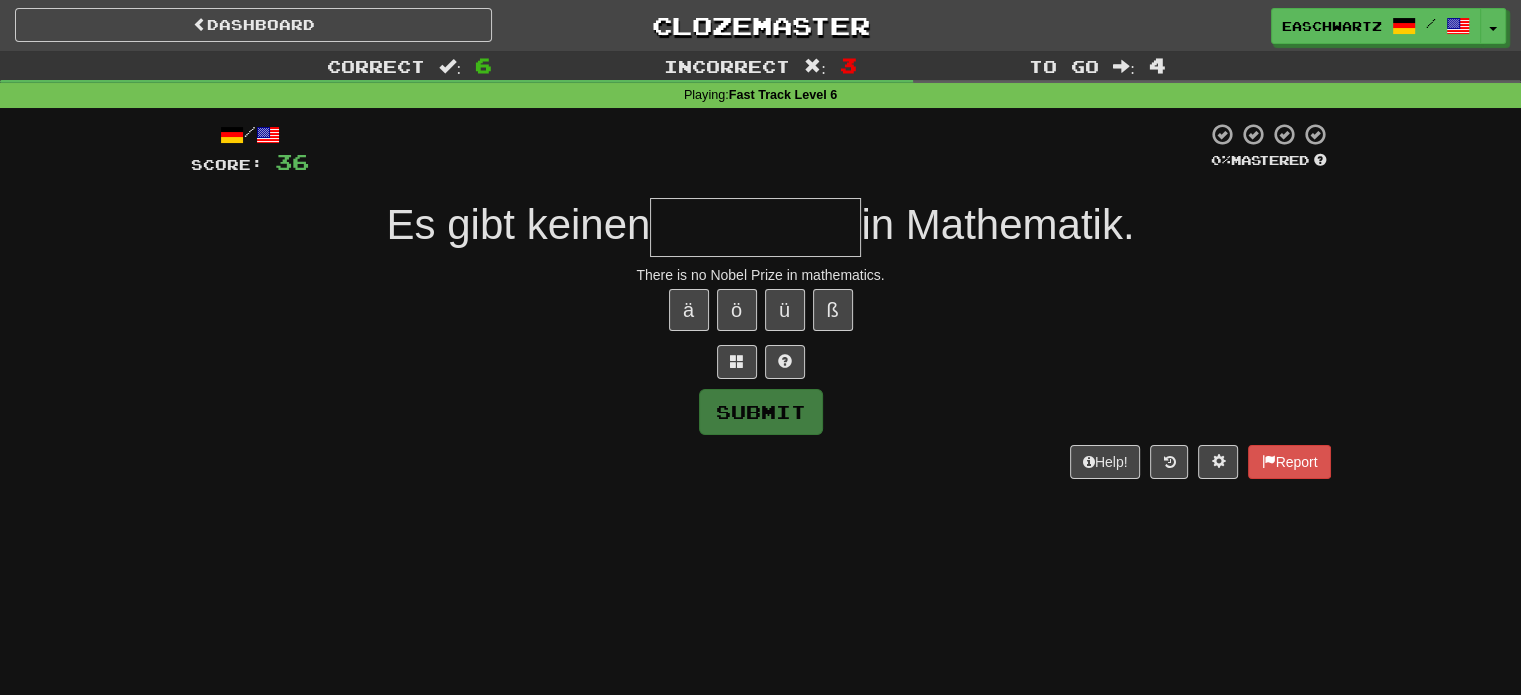 click on "/  Score:   36 0 %  Mastered Es gibt keinen   in Mathematik. There is no Nobel Prize in mathematics. ä ö ü ß Submit  Help!  Report" at bounding box center [761, 300] 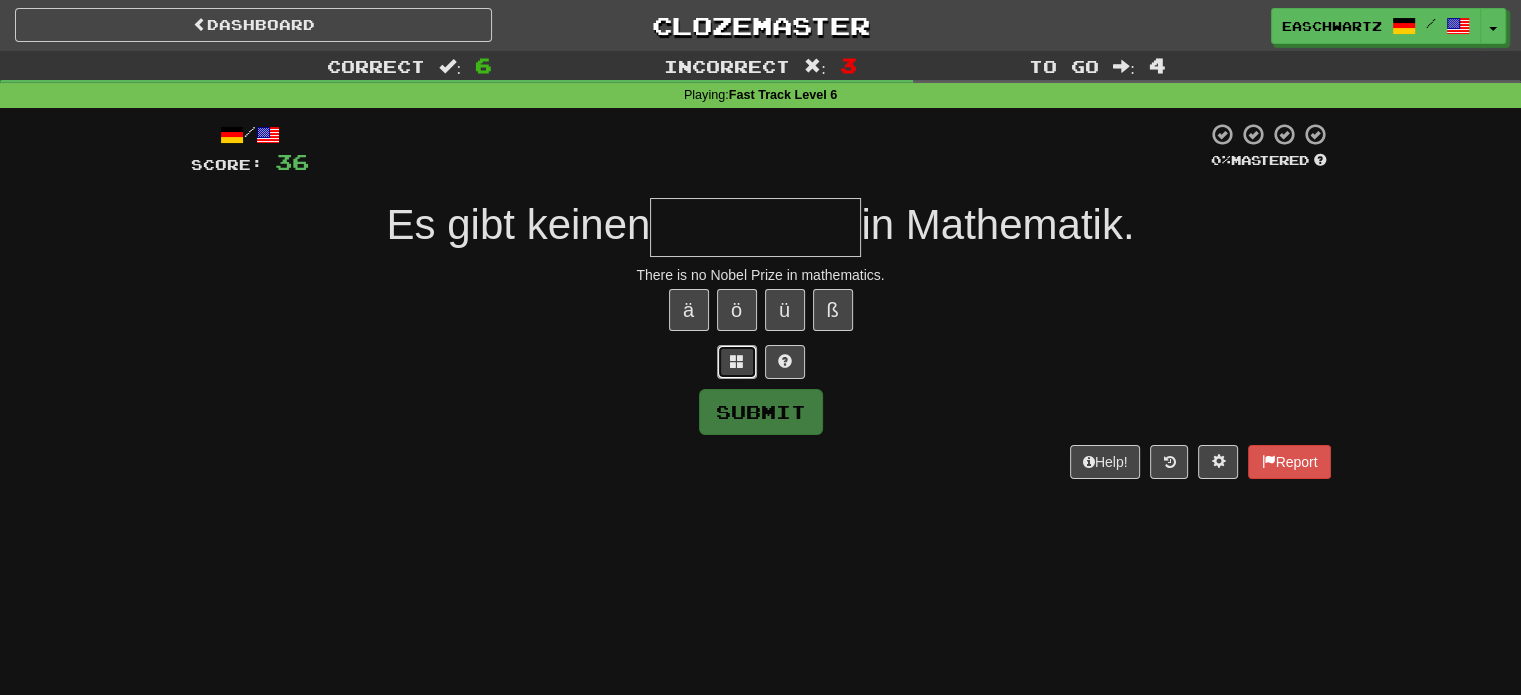 click at bounding box center [737, 362] 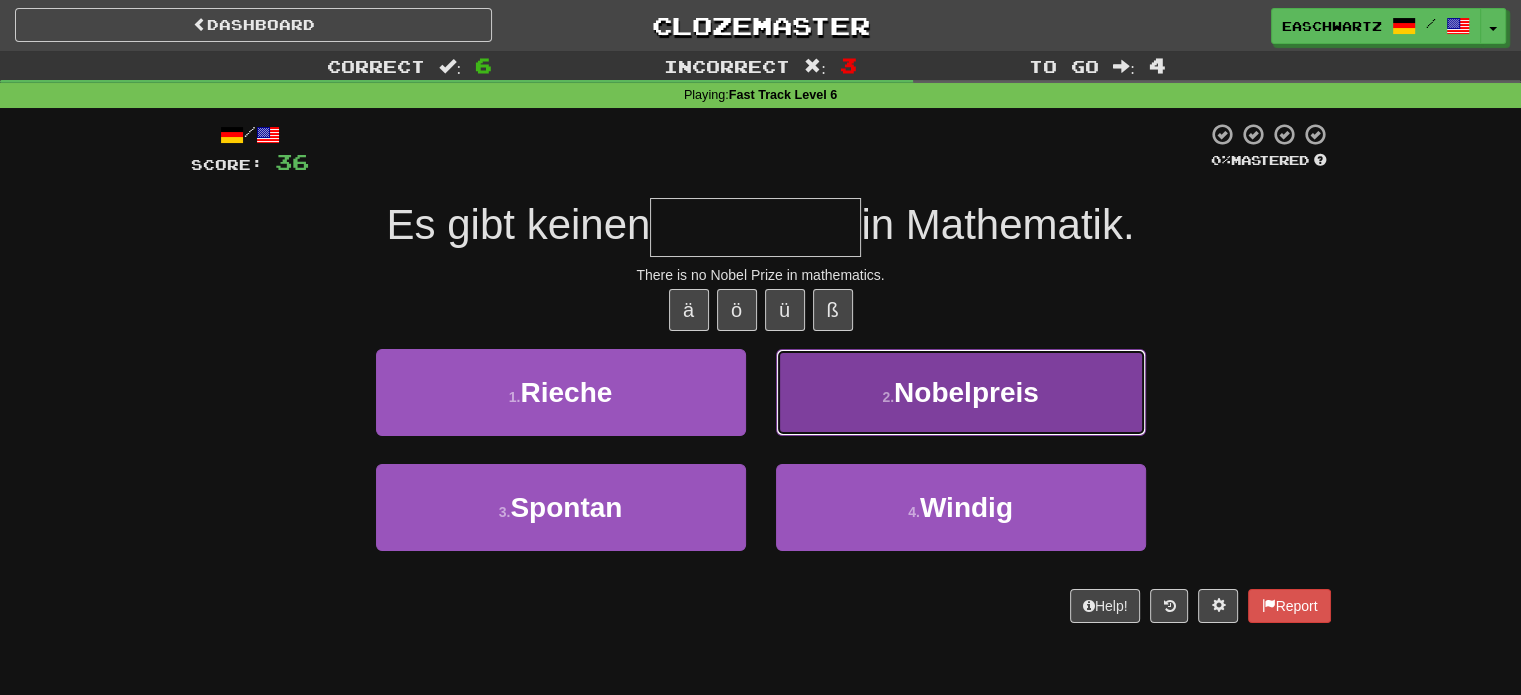 click on "Nobelpreis" at bounding box center [966, 392] 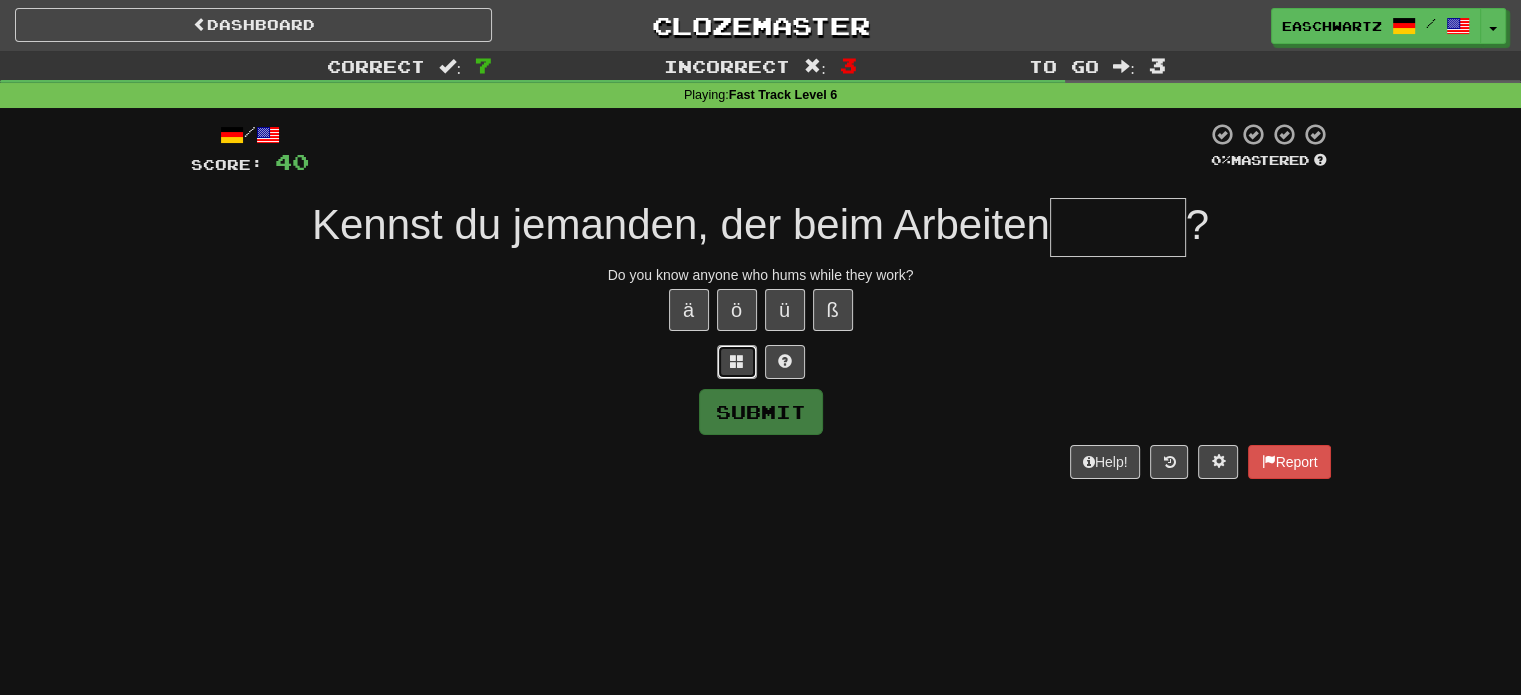 click at bounding box center (737, 362) 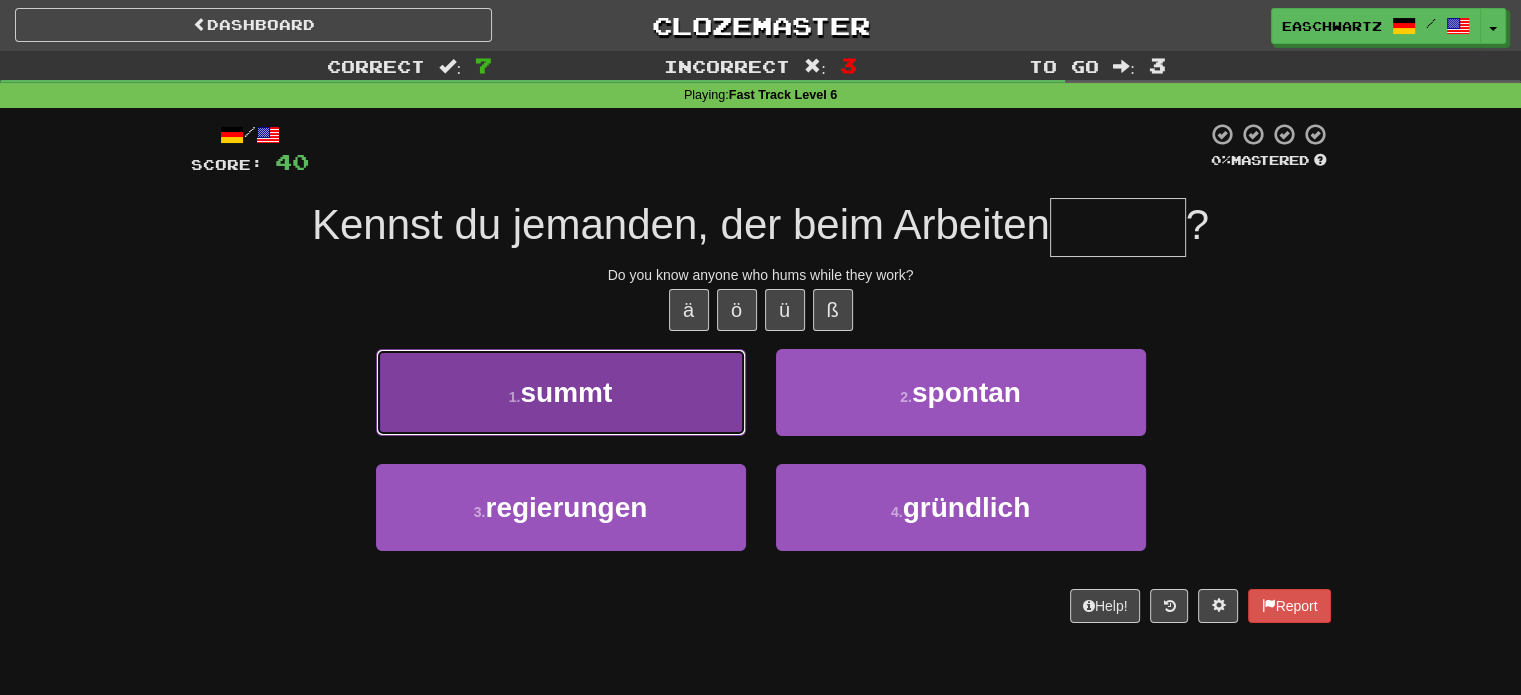 click on "1 .  summt" at bounding box center [561, 392] 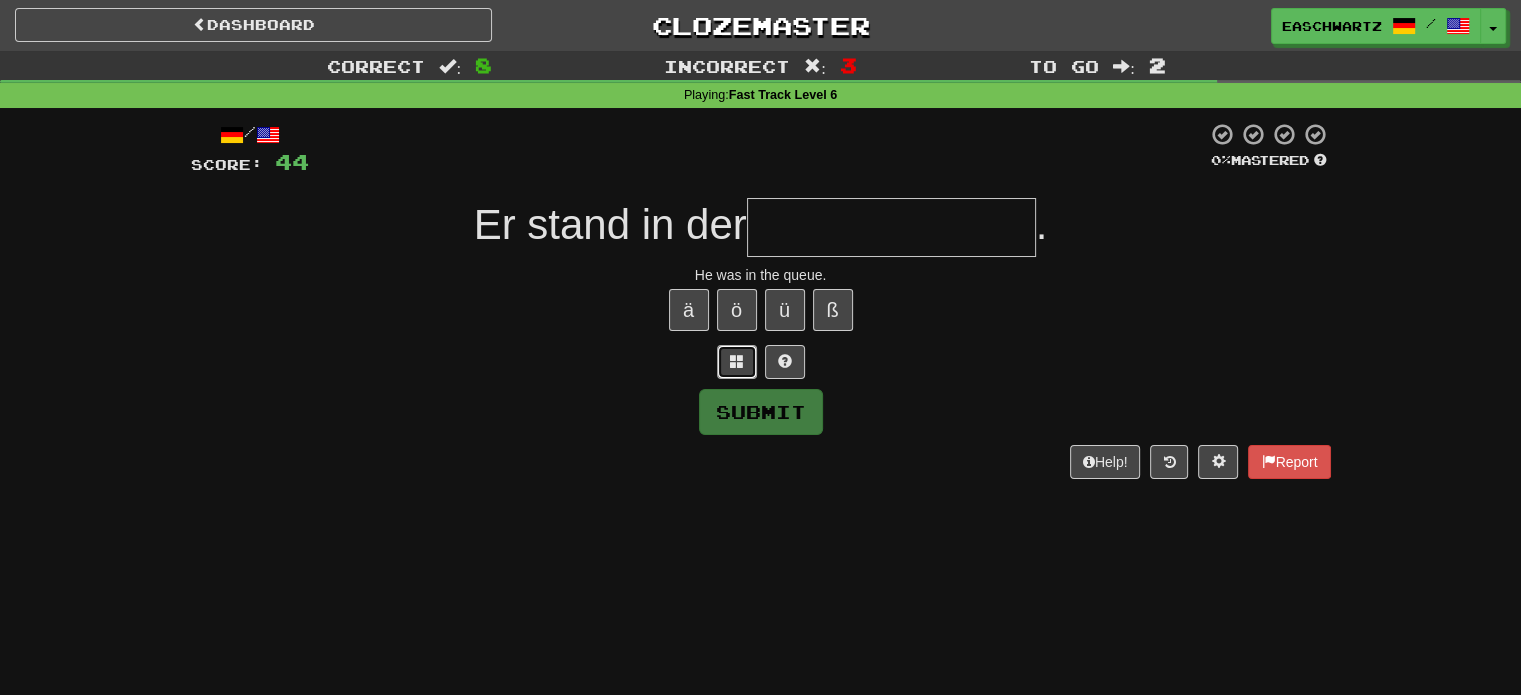 click at bounding box center [737, 362] 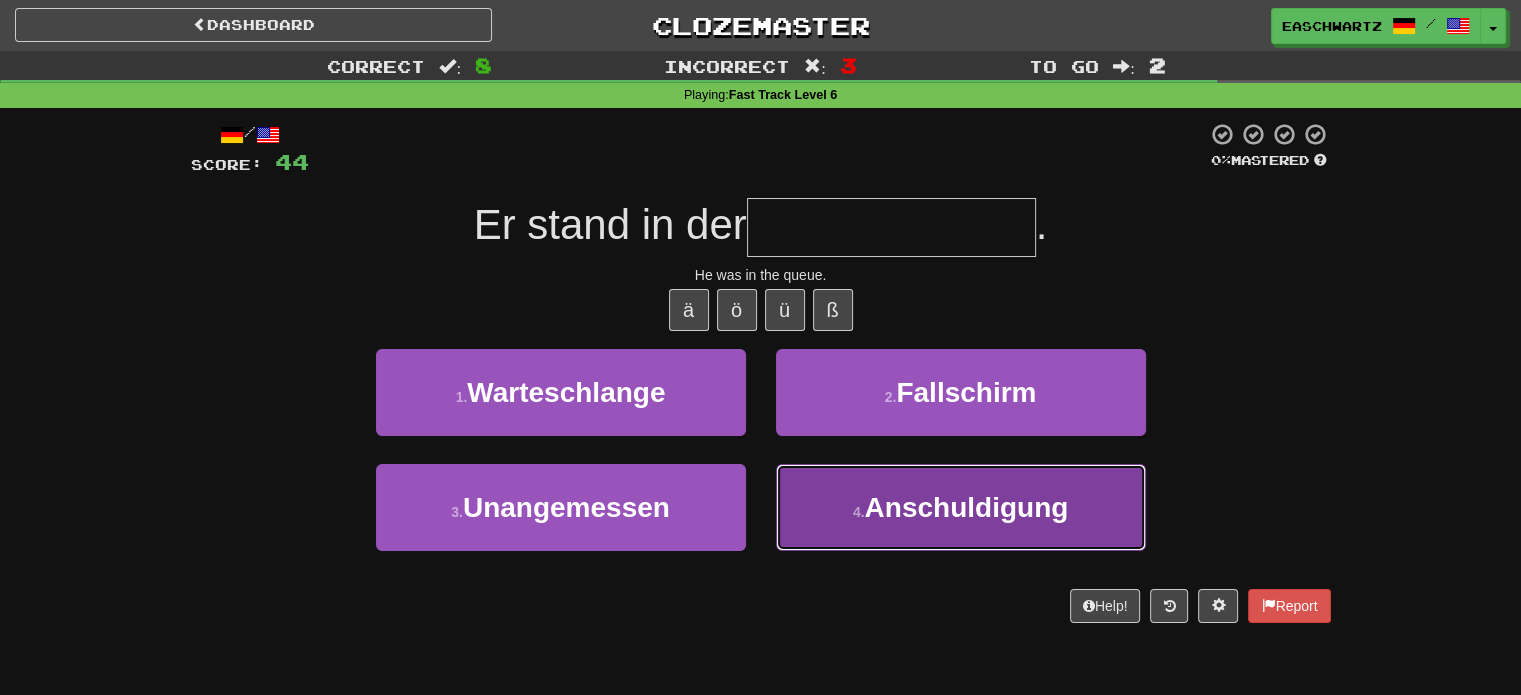 click on "4 .  Anschuldigung" at bounding box center (961, 507) 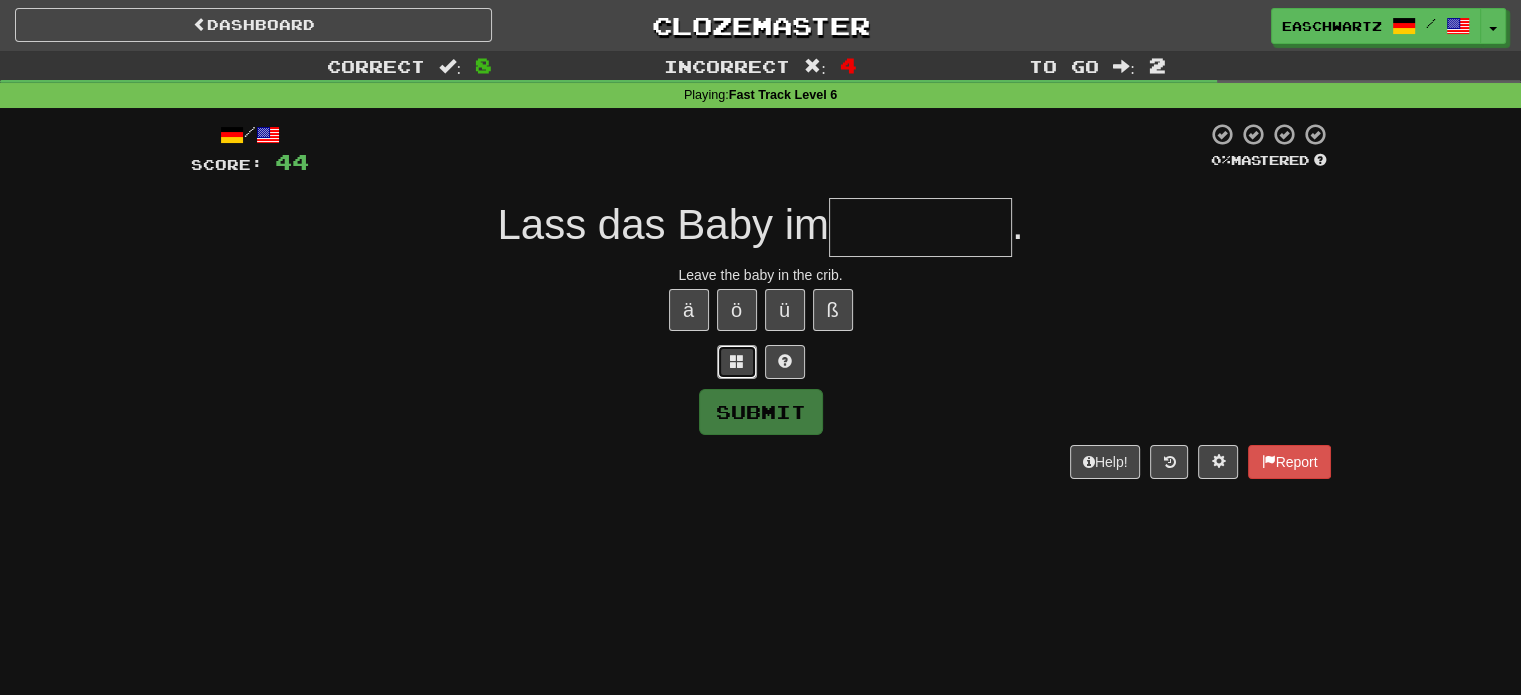 click at bounding box center (737, 362) 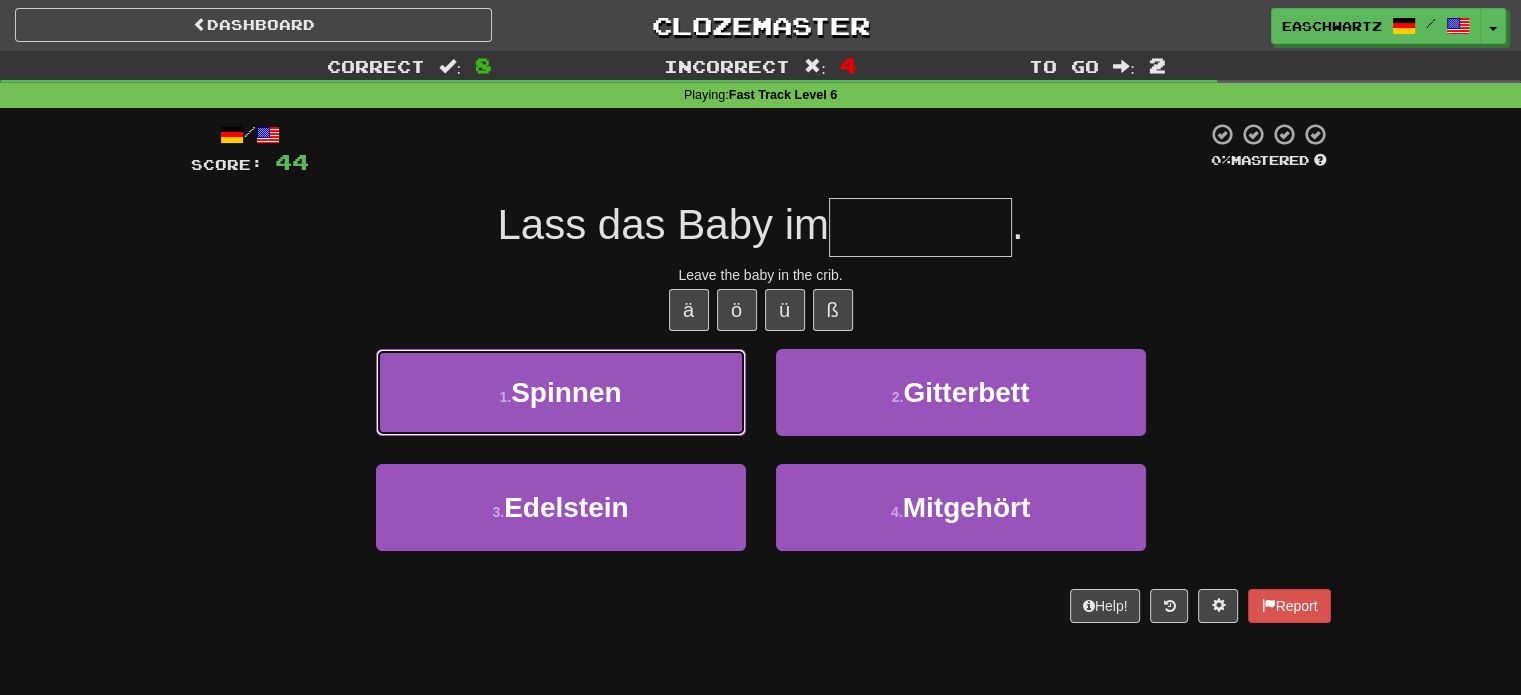 click on "1 .  Spinnen" at bounding box center (561, 392) 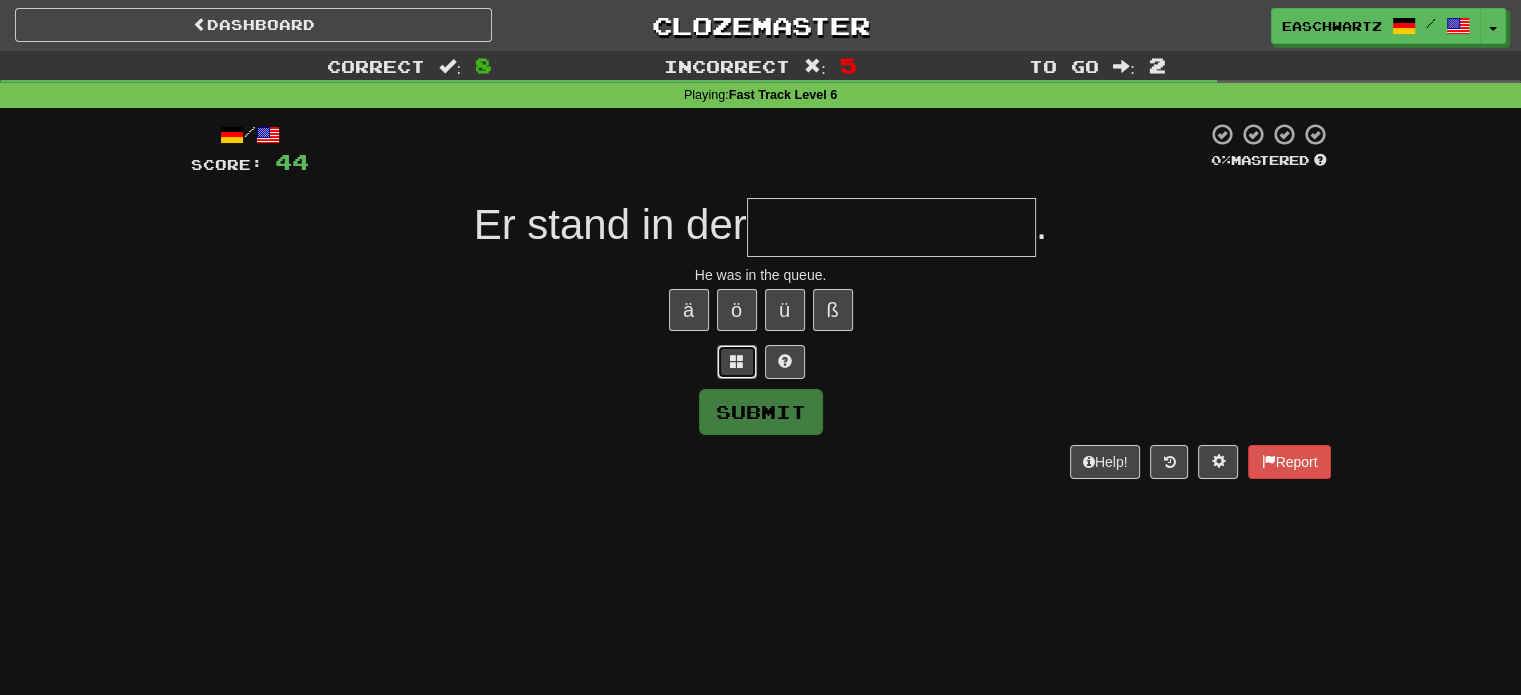 click at bounding box center [737, 362] 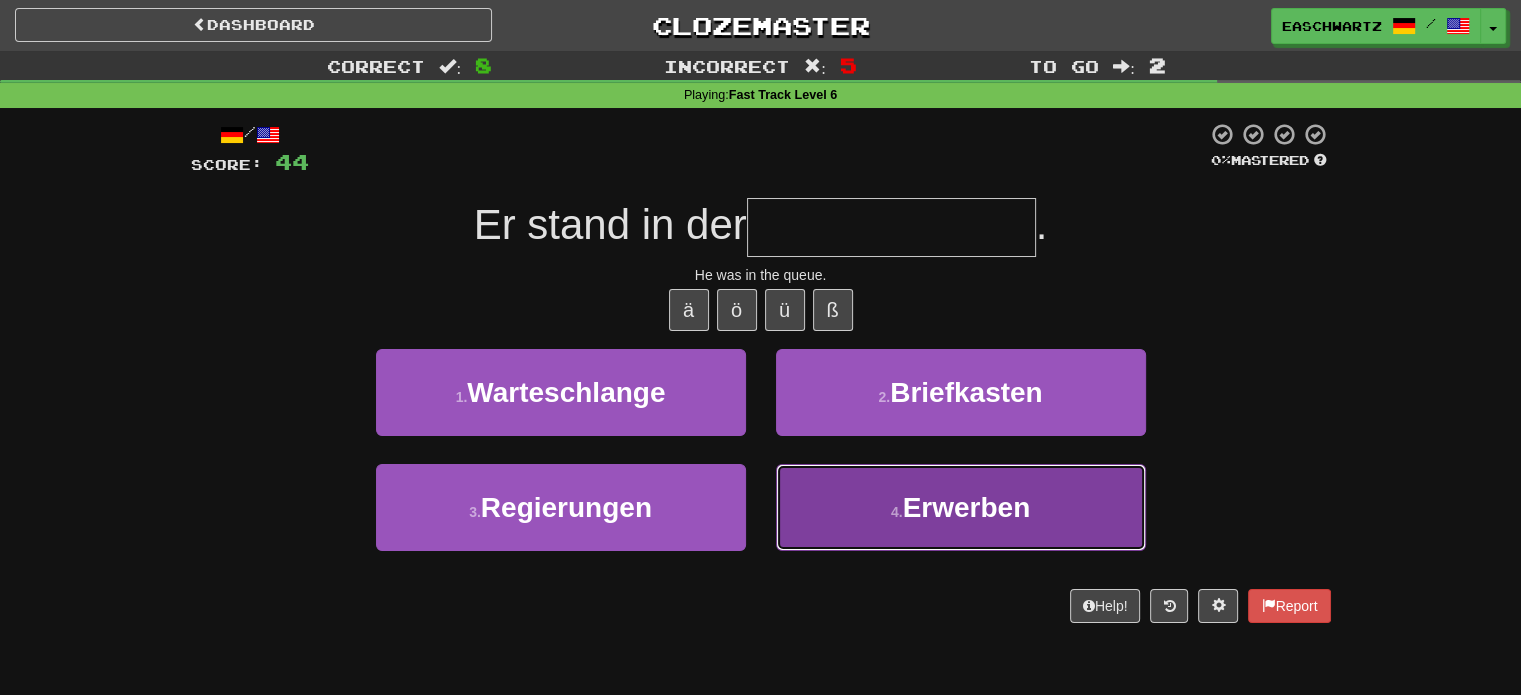 click on "4 .  Erwerben" at bounding box center (961, 507) 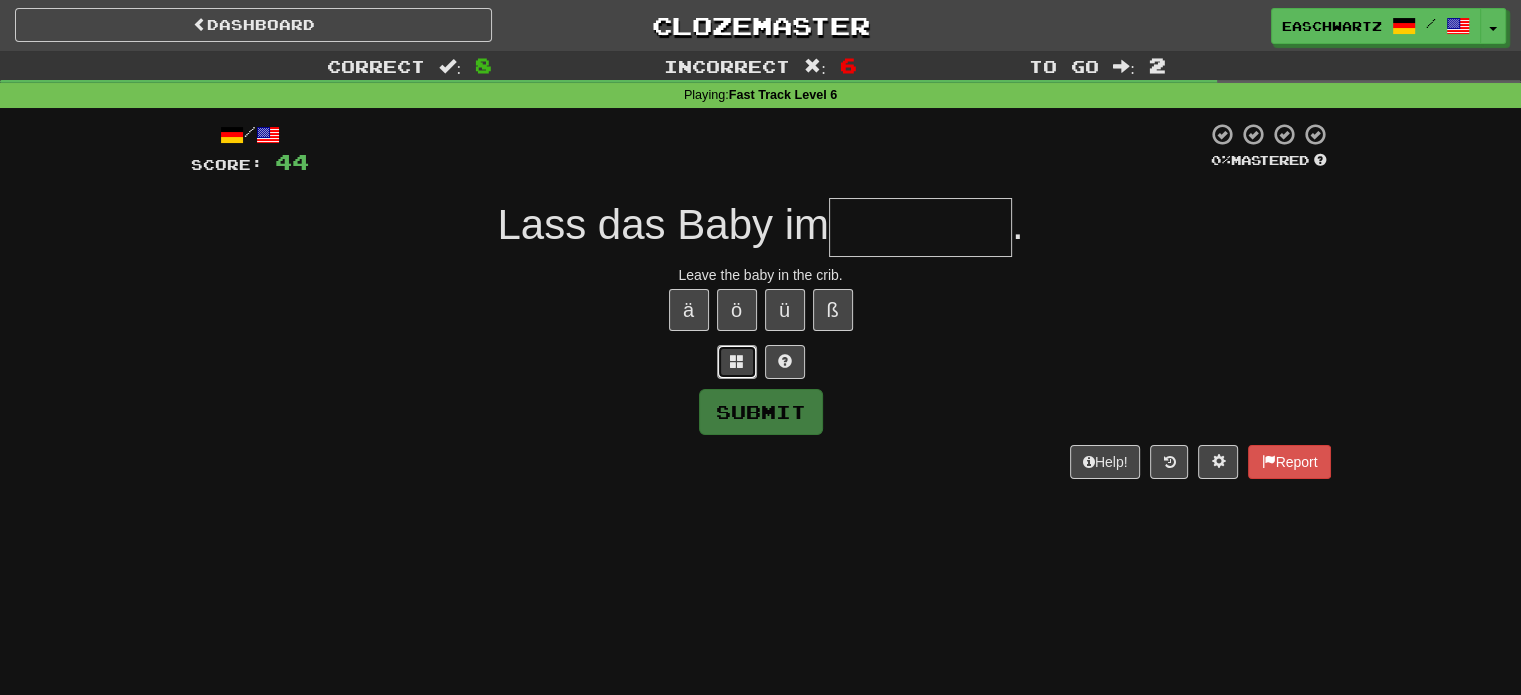 click at bounding box center (737, 362) 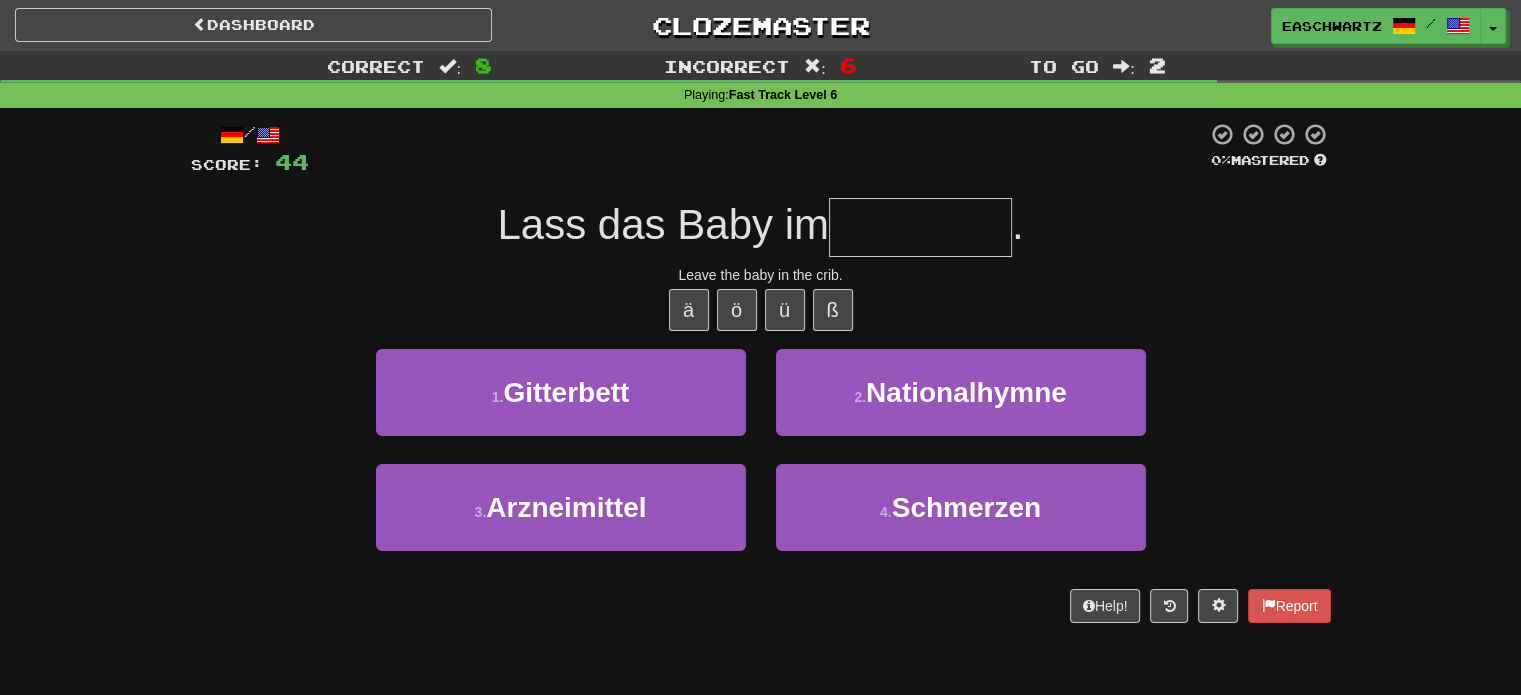 click on "1 .  Gitterbett" at bounding box center (561, 406) 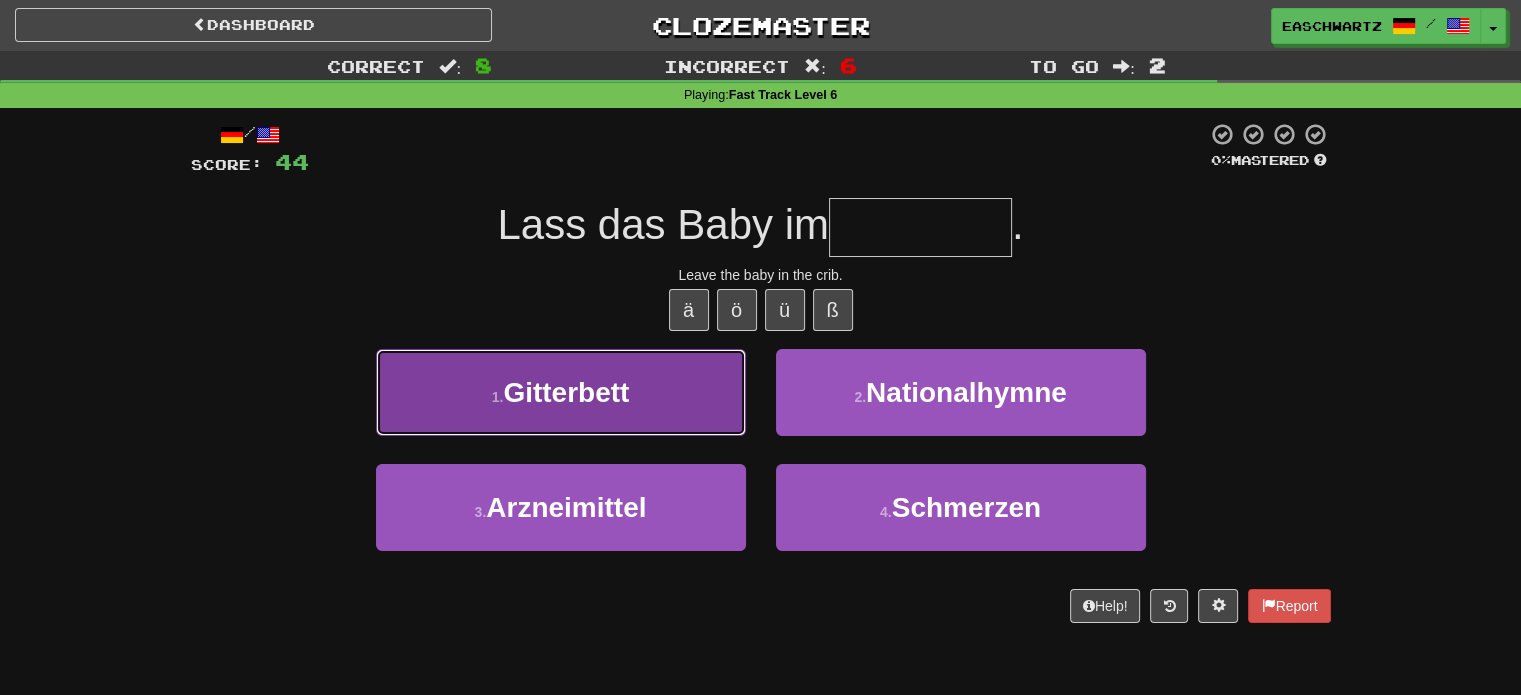 click on "Gitterbett" at bounding box center (566, 392) 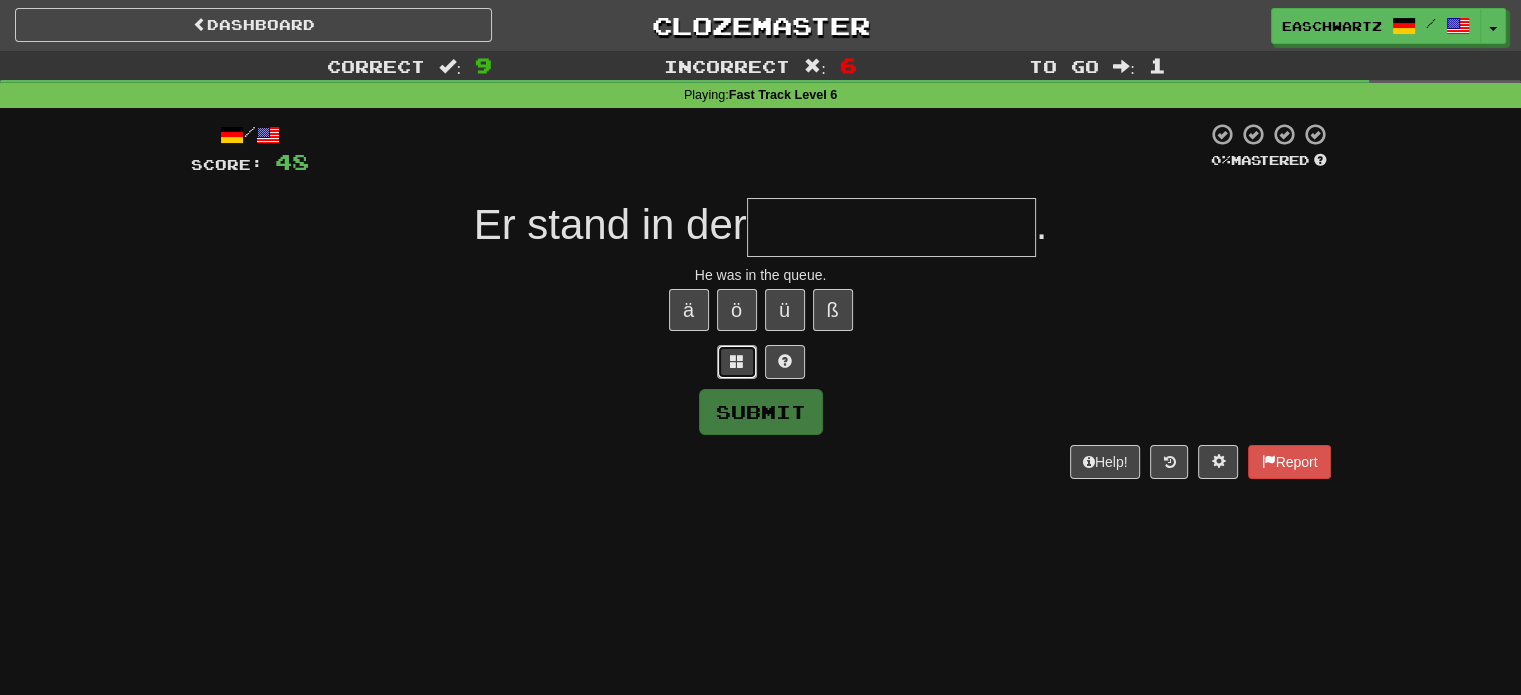 click at bounding box center (737, 362) 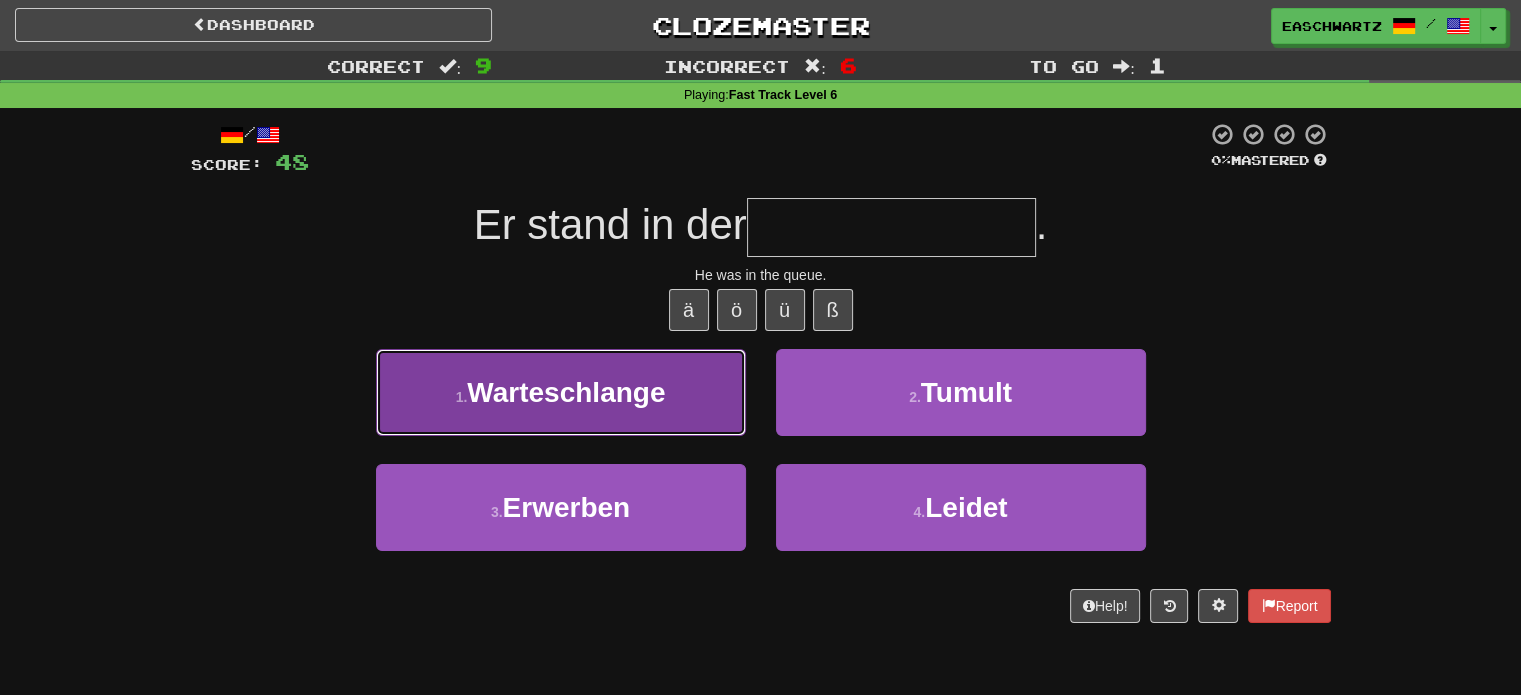 click on "1 .  Warteschlange" at bounding box center (561, 392) 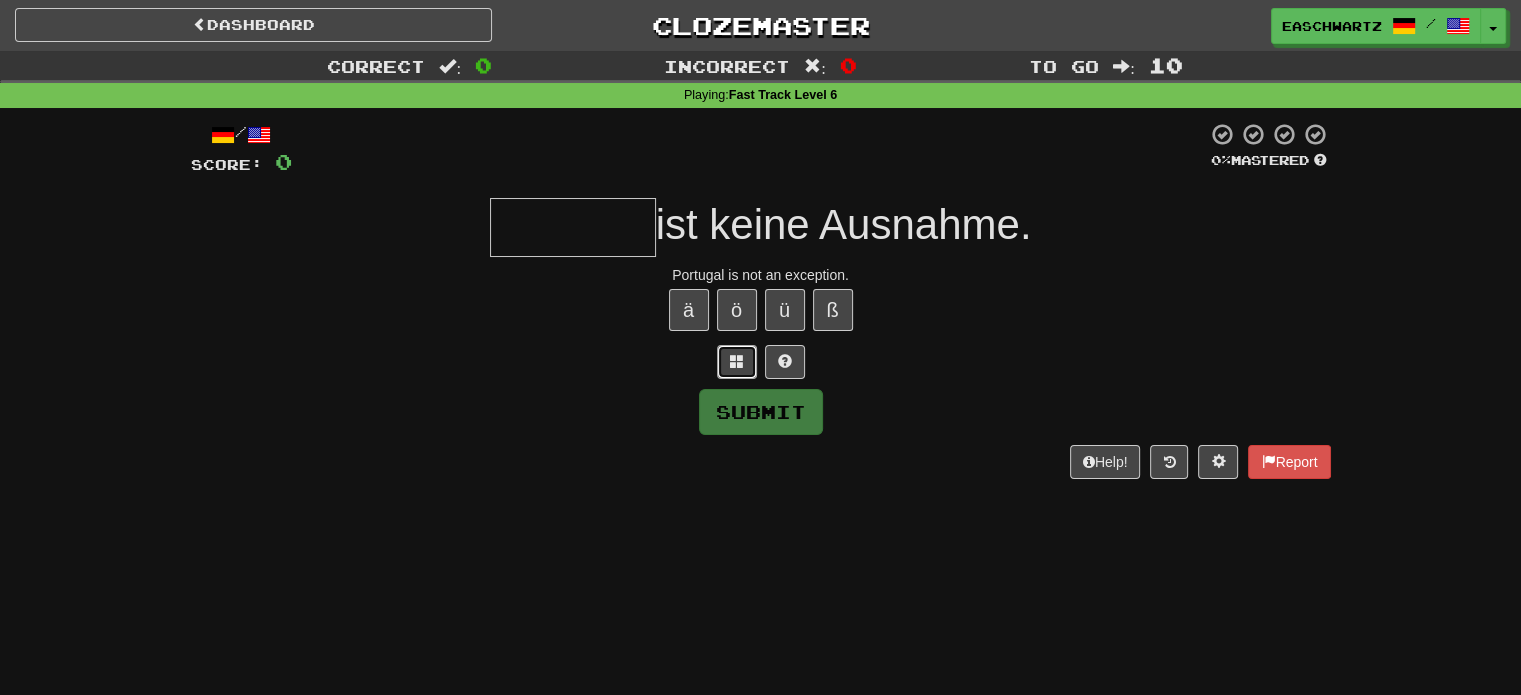 click at bounding box center (737, 361) 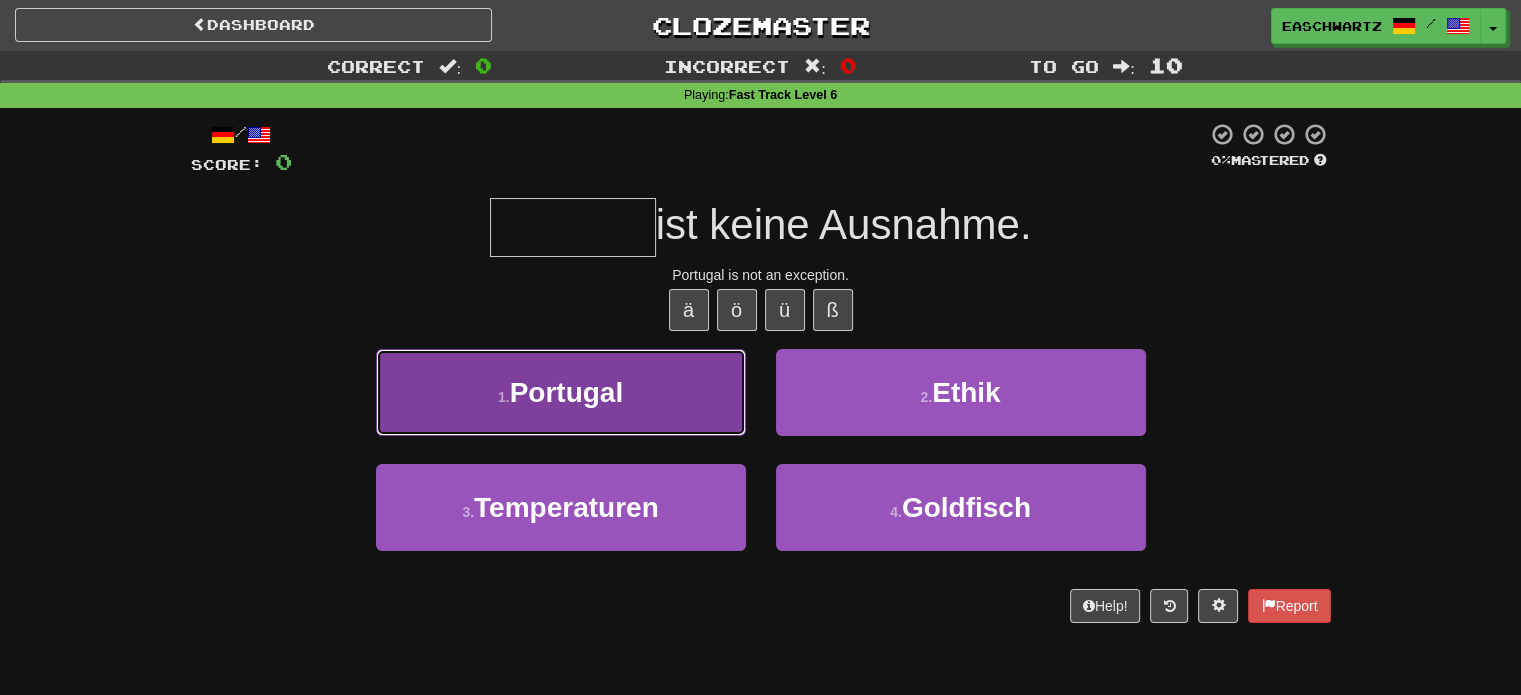 click on "1 .  Portugal" at bounding box center (561, 392) 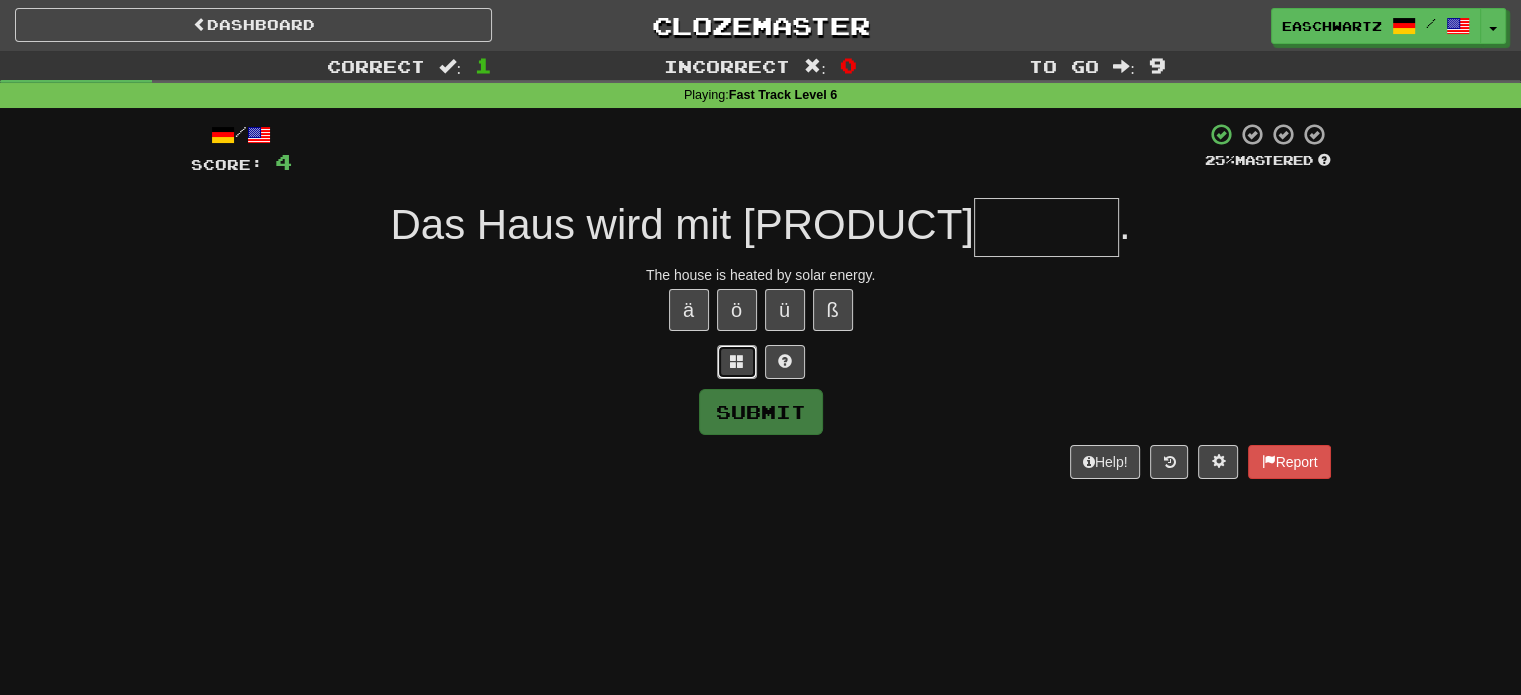 click at bounding box center (737, 362) 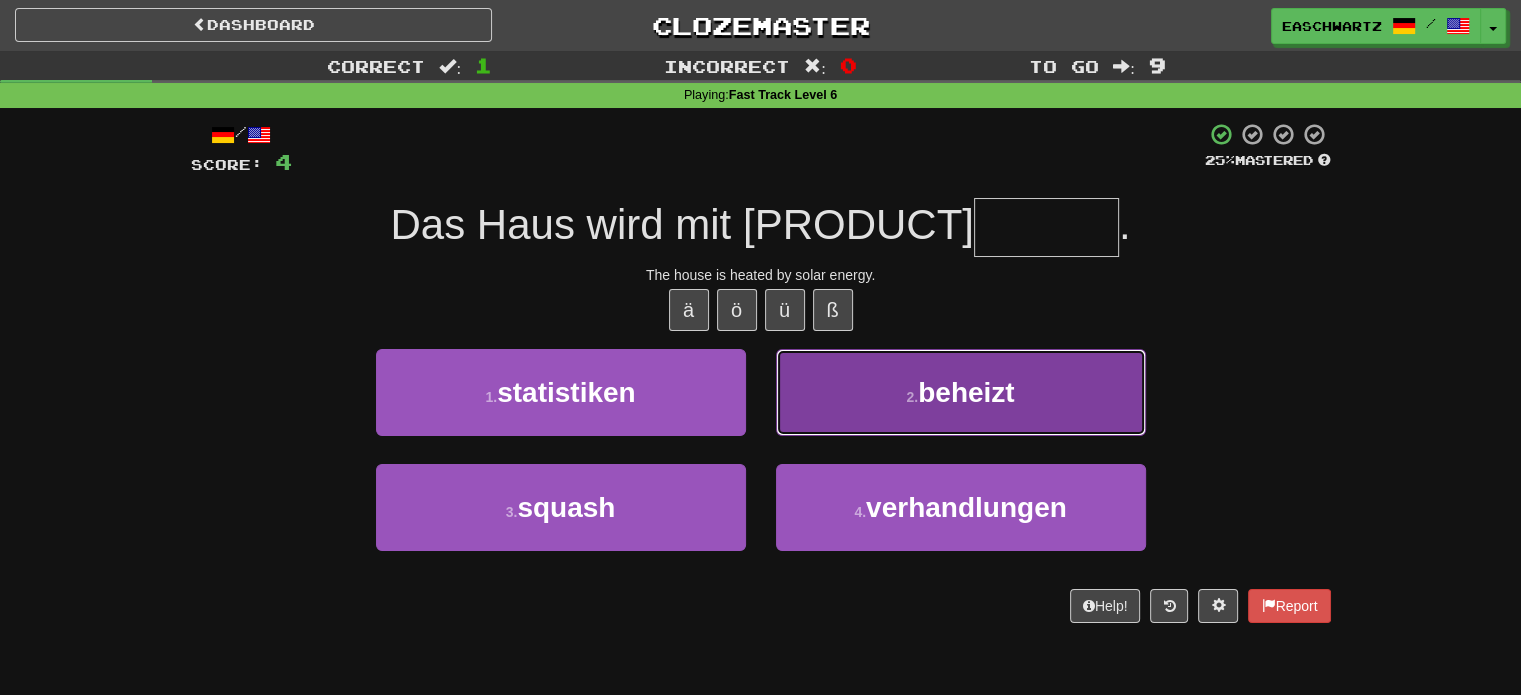 click on "2 ." at bounding box center (912, 397) 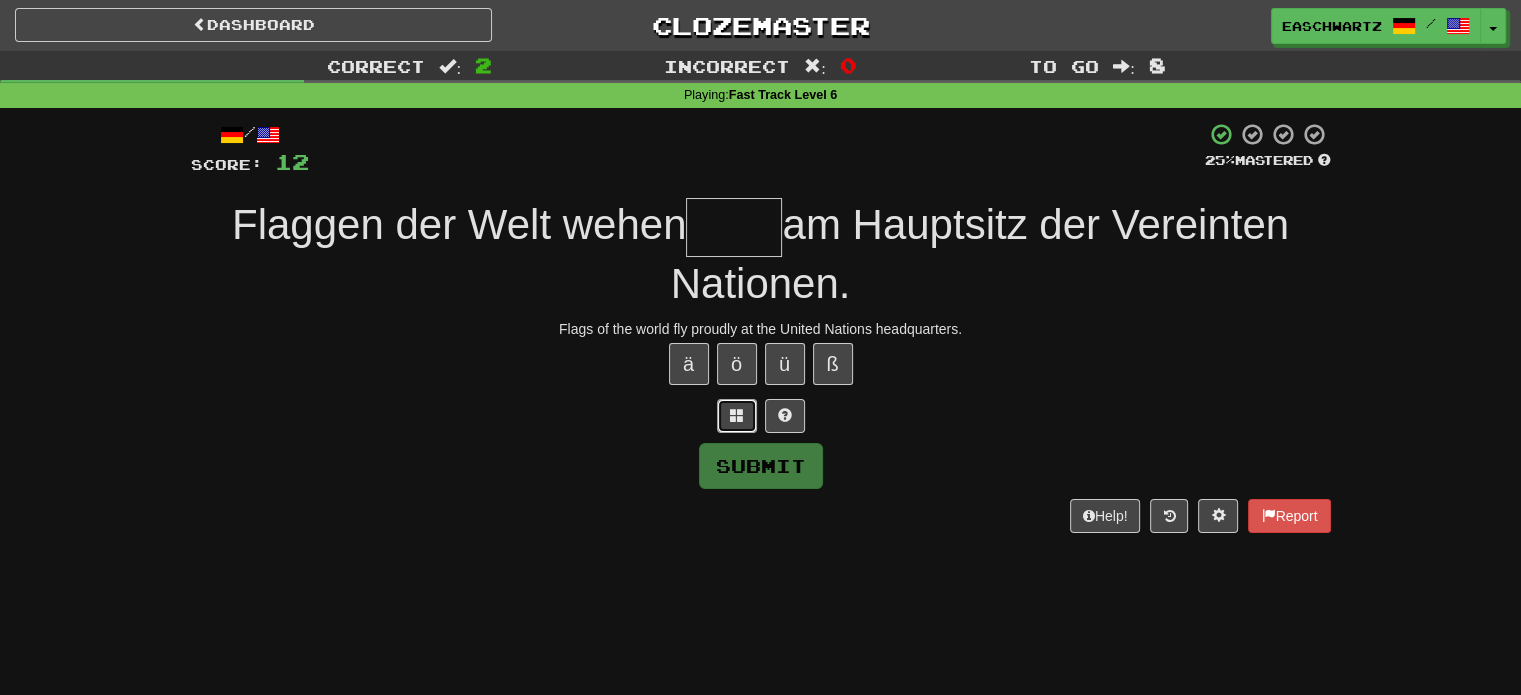 click at bounding box center (737, 416) 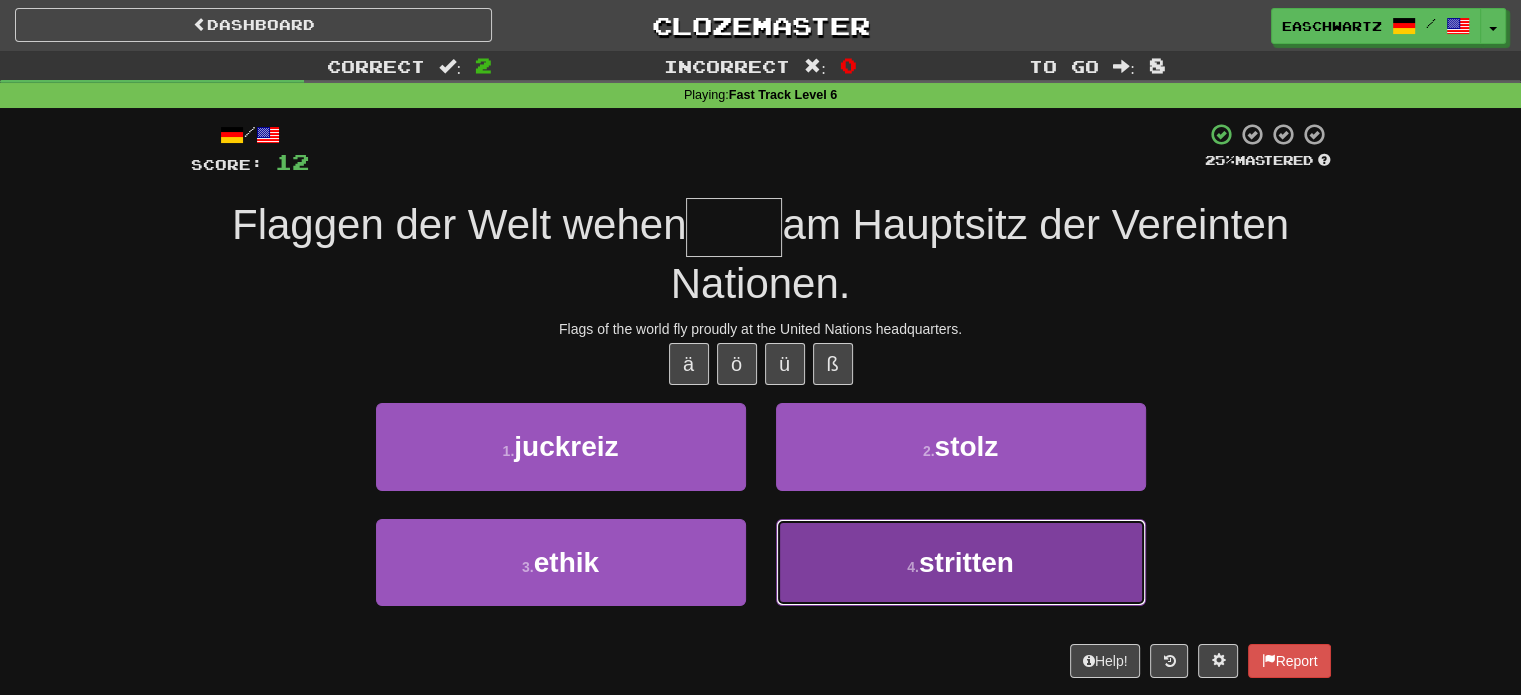 click on "stritten" at bounding box center [966, 562] 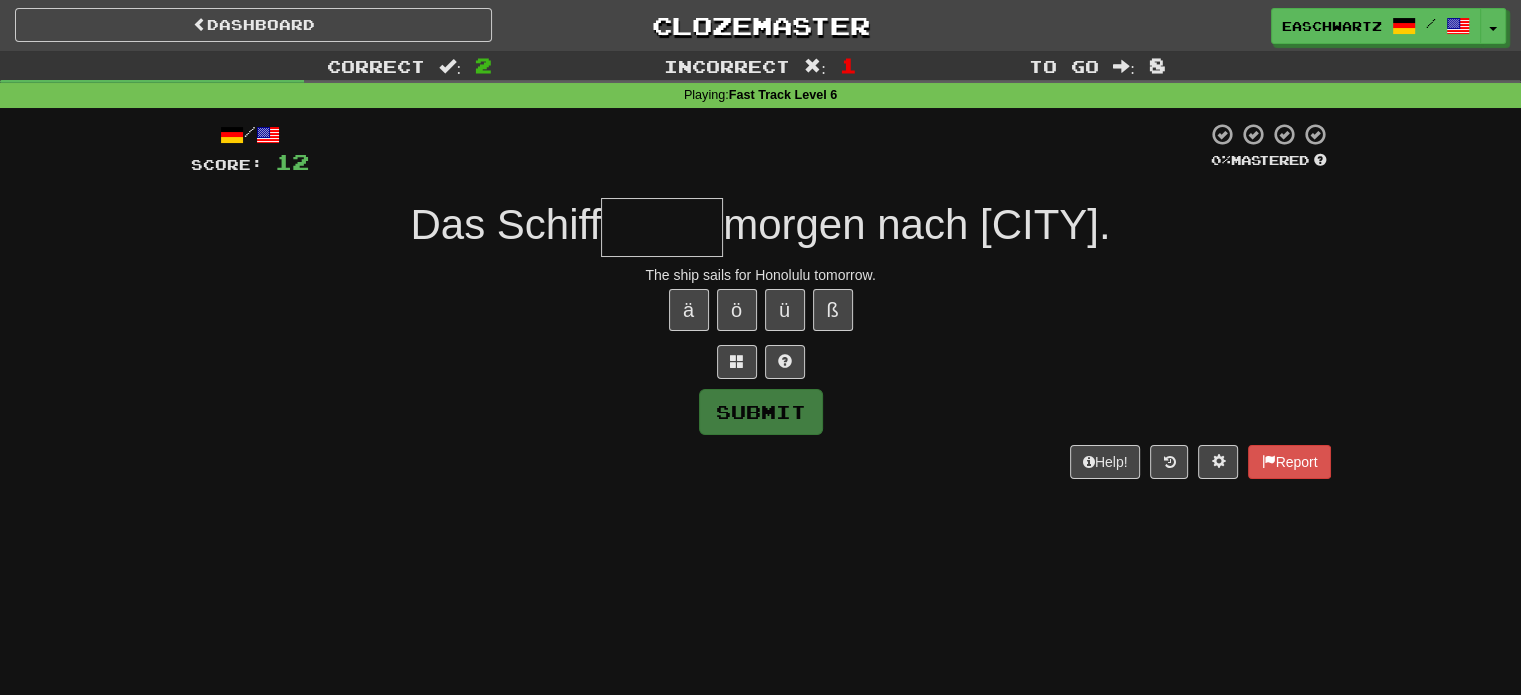 click on "/ Score: 12 0 % Mastered Das Schiff sails for [CITY] tomorrow. The ship sails for [CITY] tomorrow. ä ö ü ß Submit Help! Report" at bounding box center [761, 300] 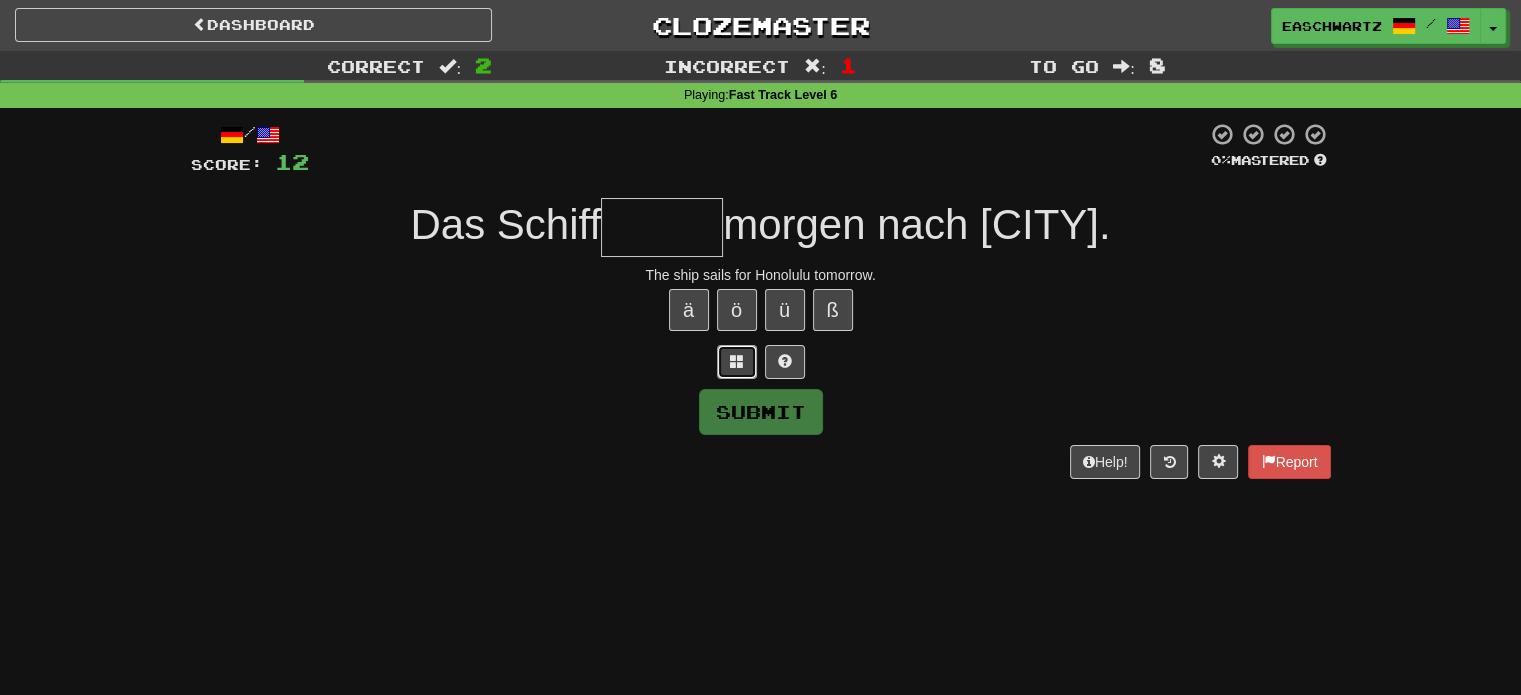 click at bounding box center [737, 362] 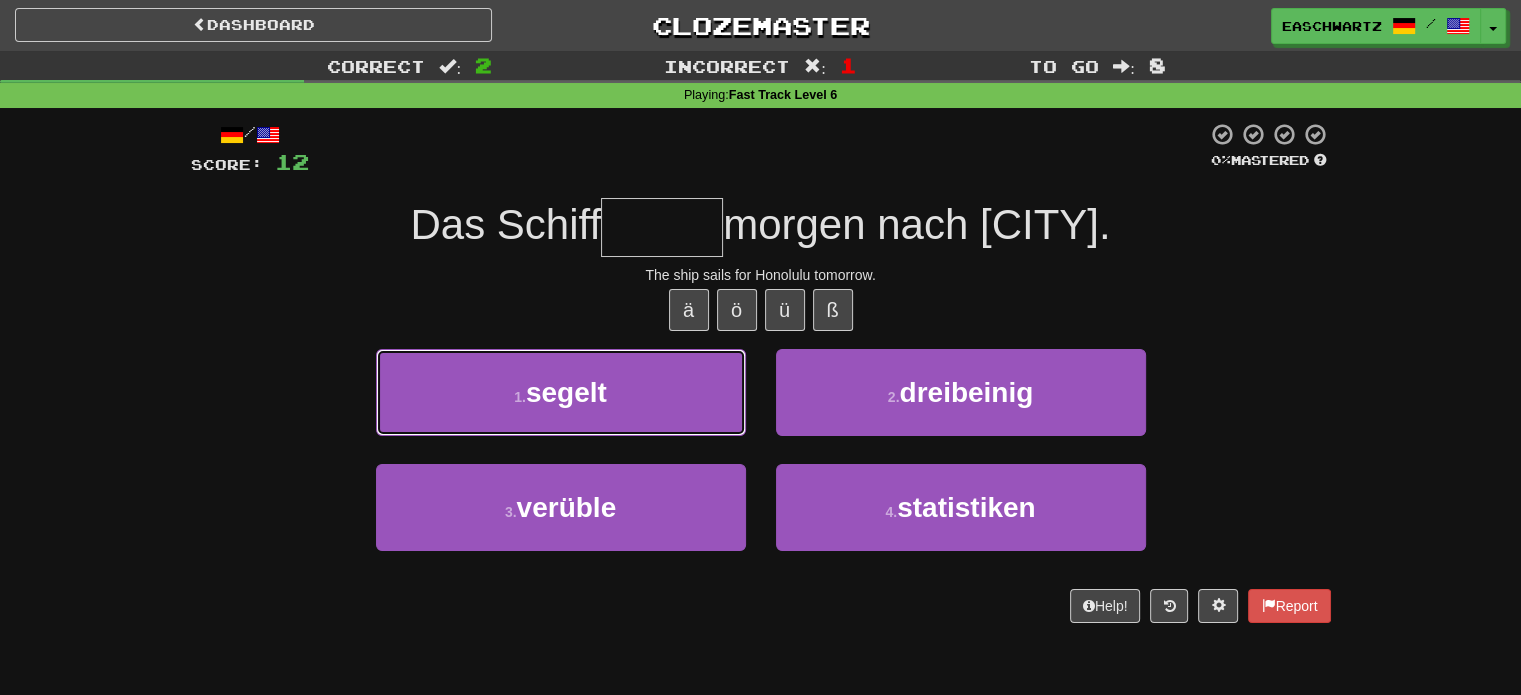 click on "1 .  segelt" at bounding box center (561, 392) 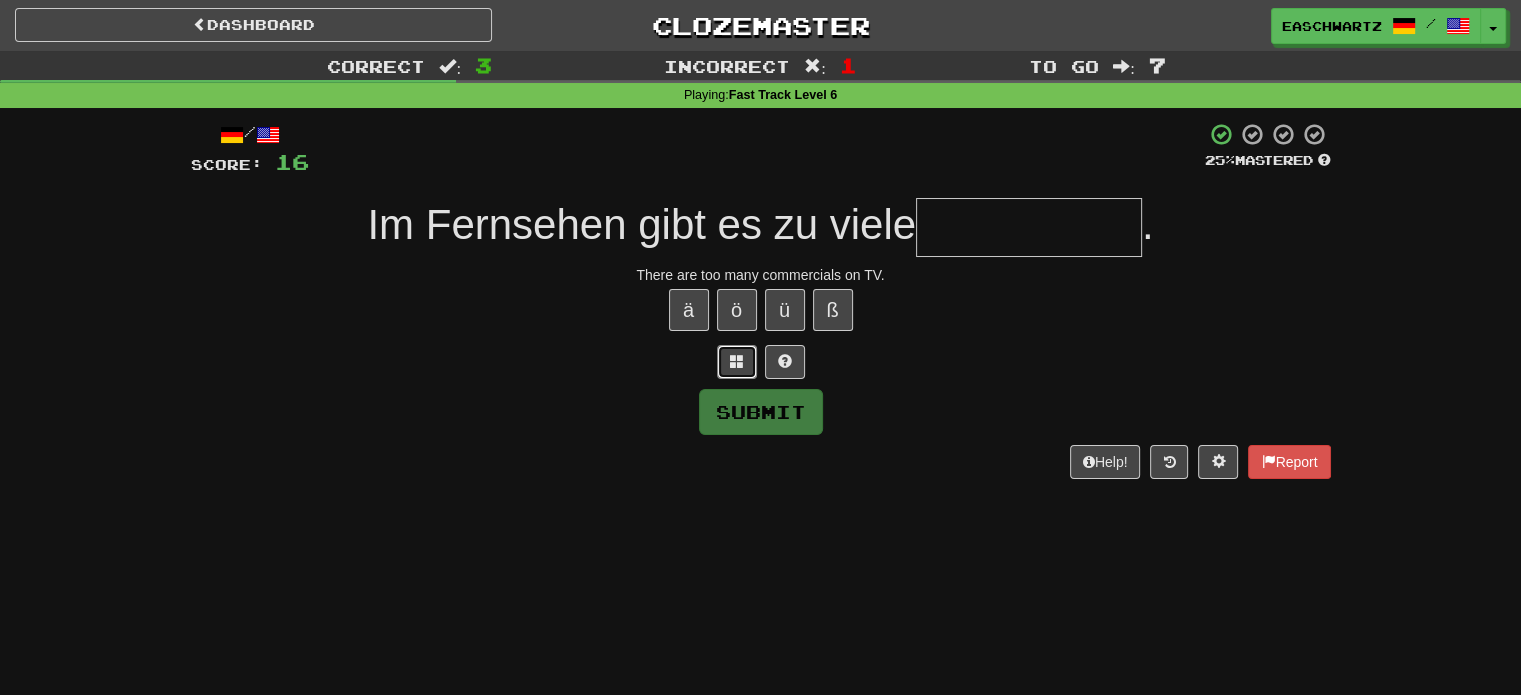 click at bounding box center [737, 362] 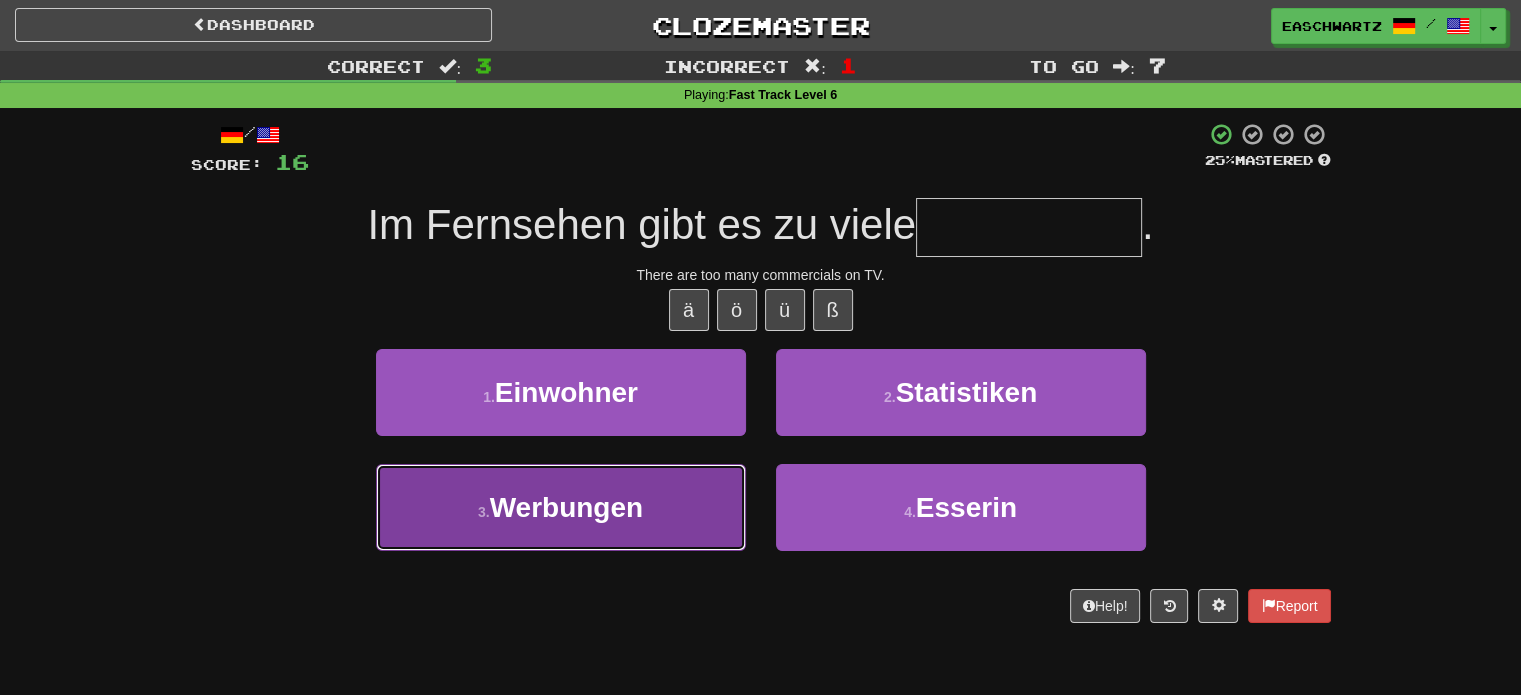 click on "3 .  Werbungen" at bounding box center (561, 507) 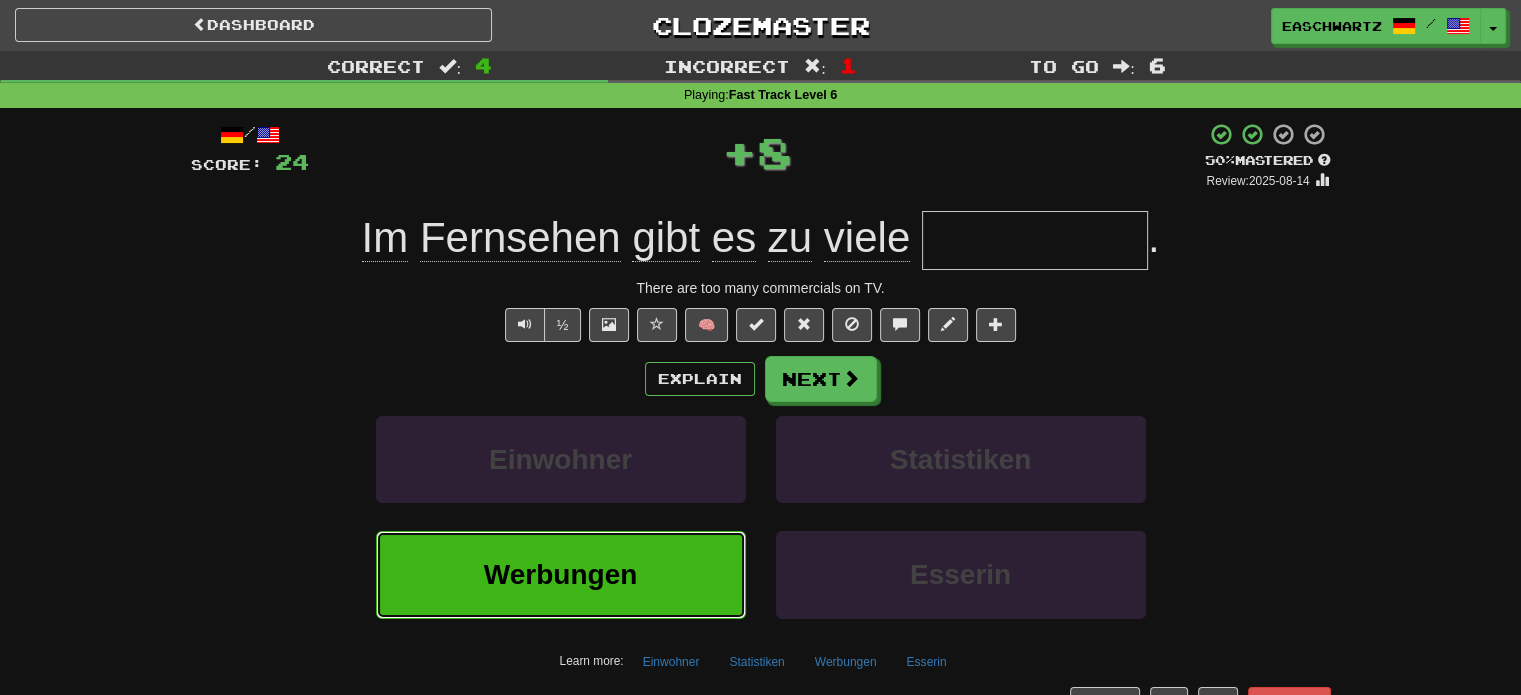type on "*********" 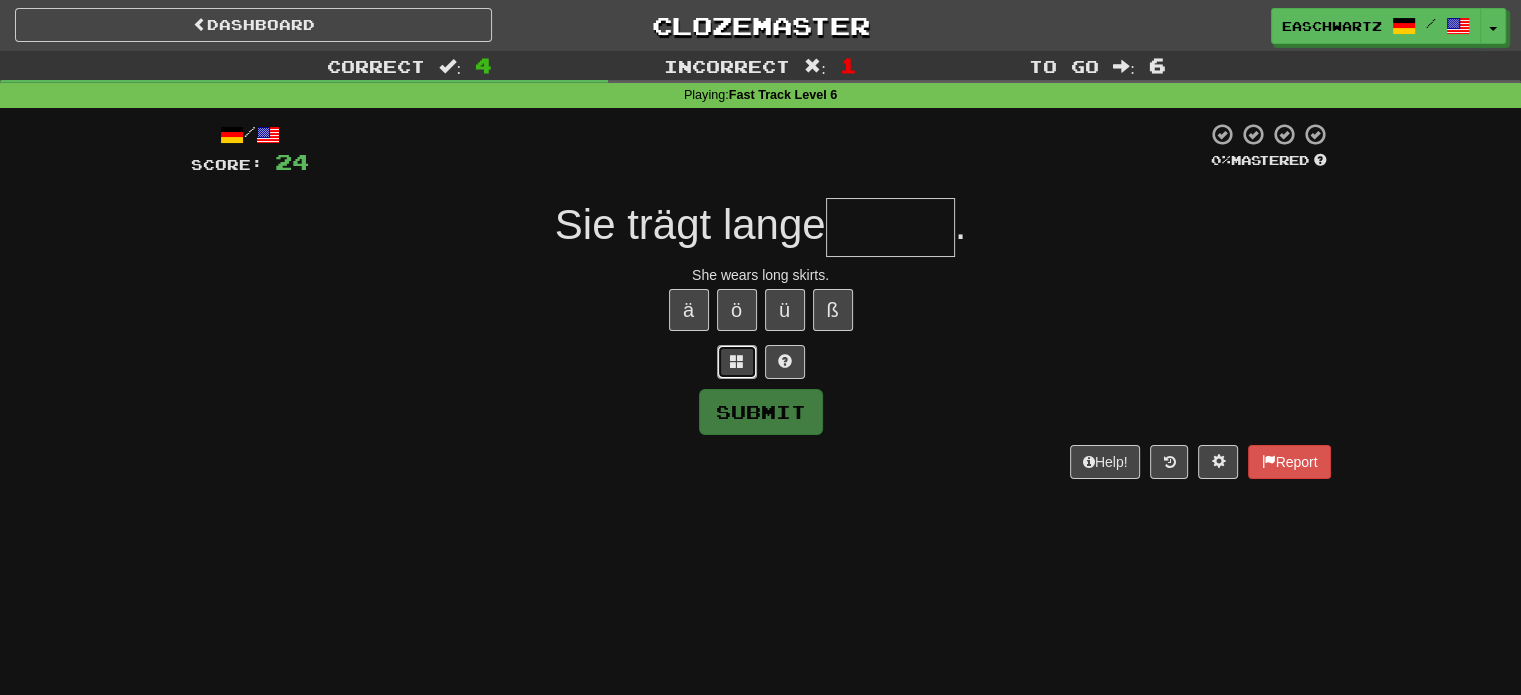click at bounding box center (737, 361) 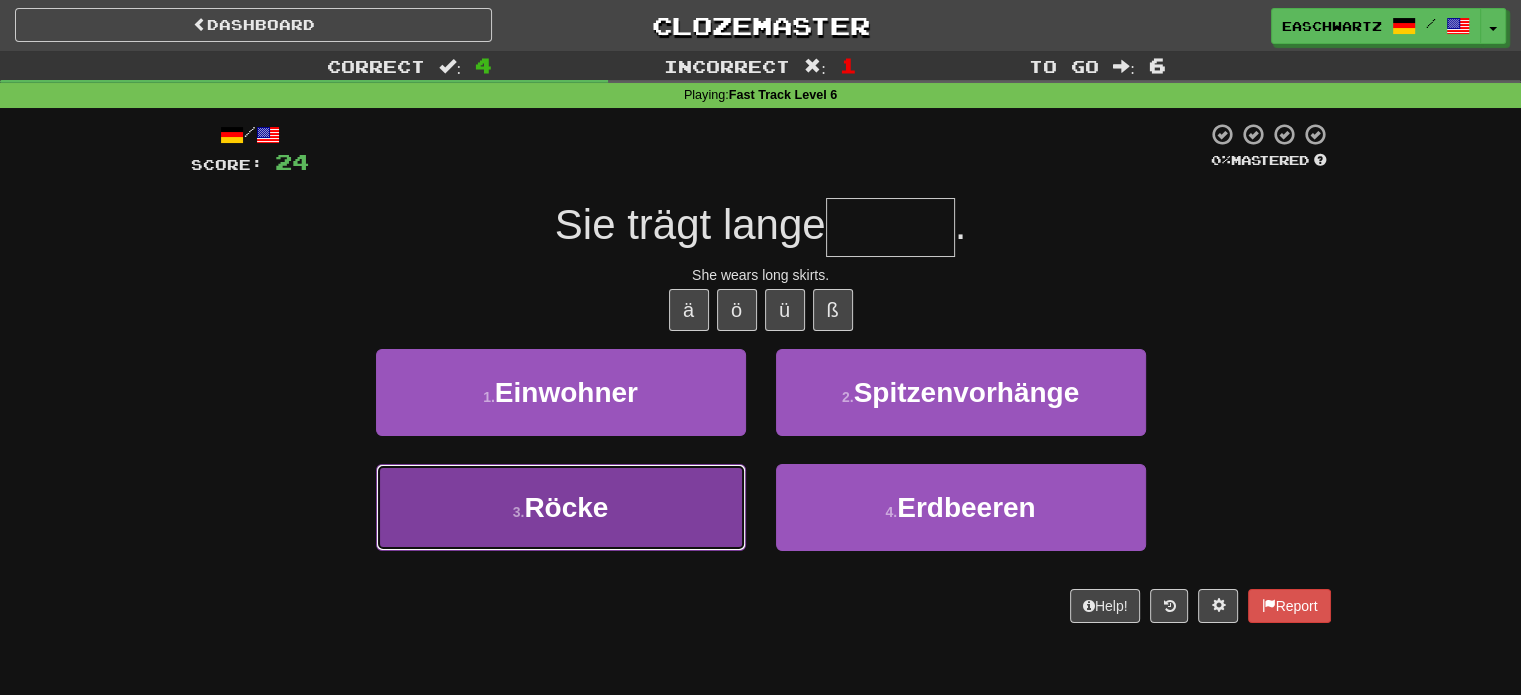 click on "3 .  Röcke" at bounding box center (561, 507) 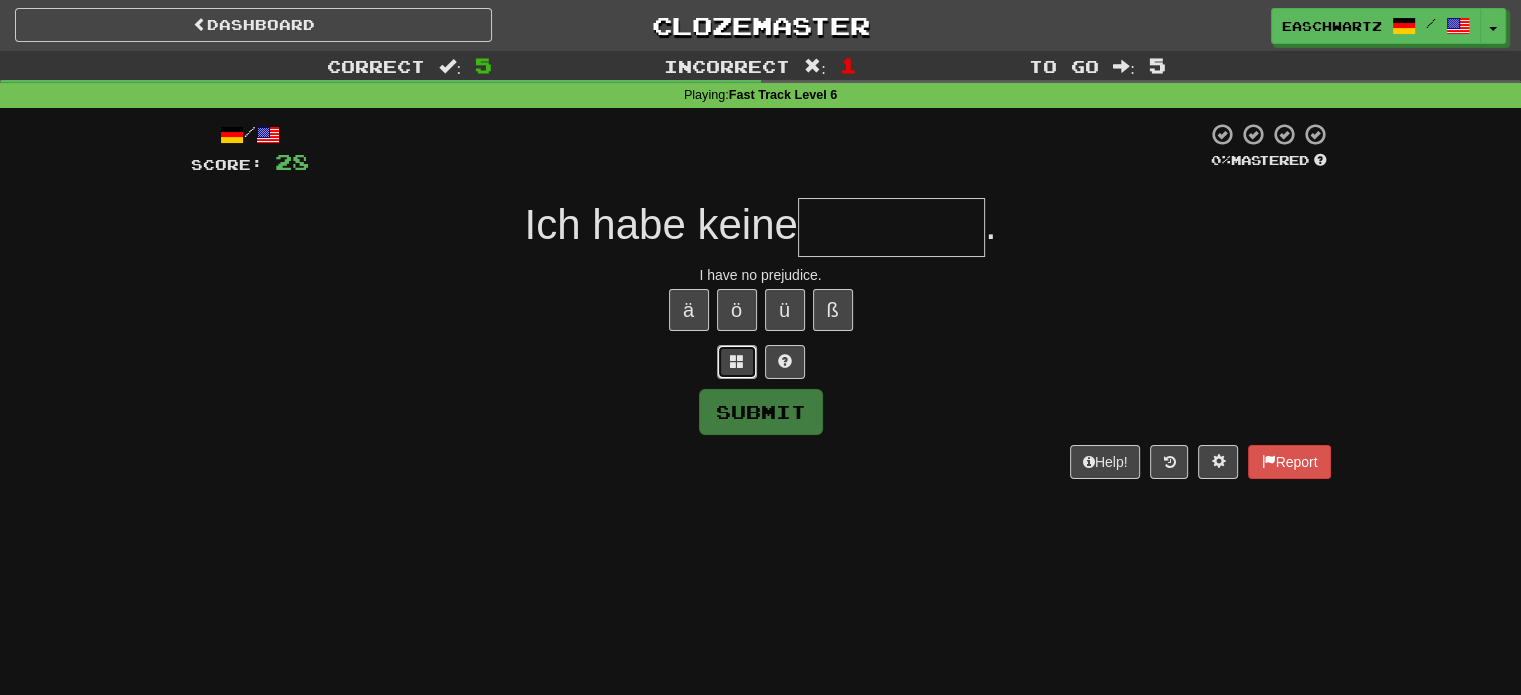 click at bounding box center [737, 362] 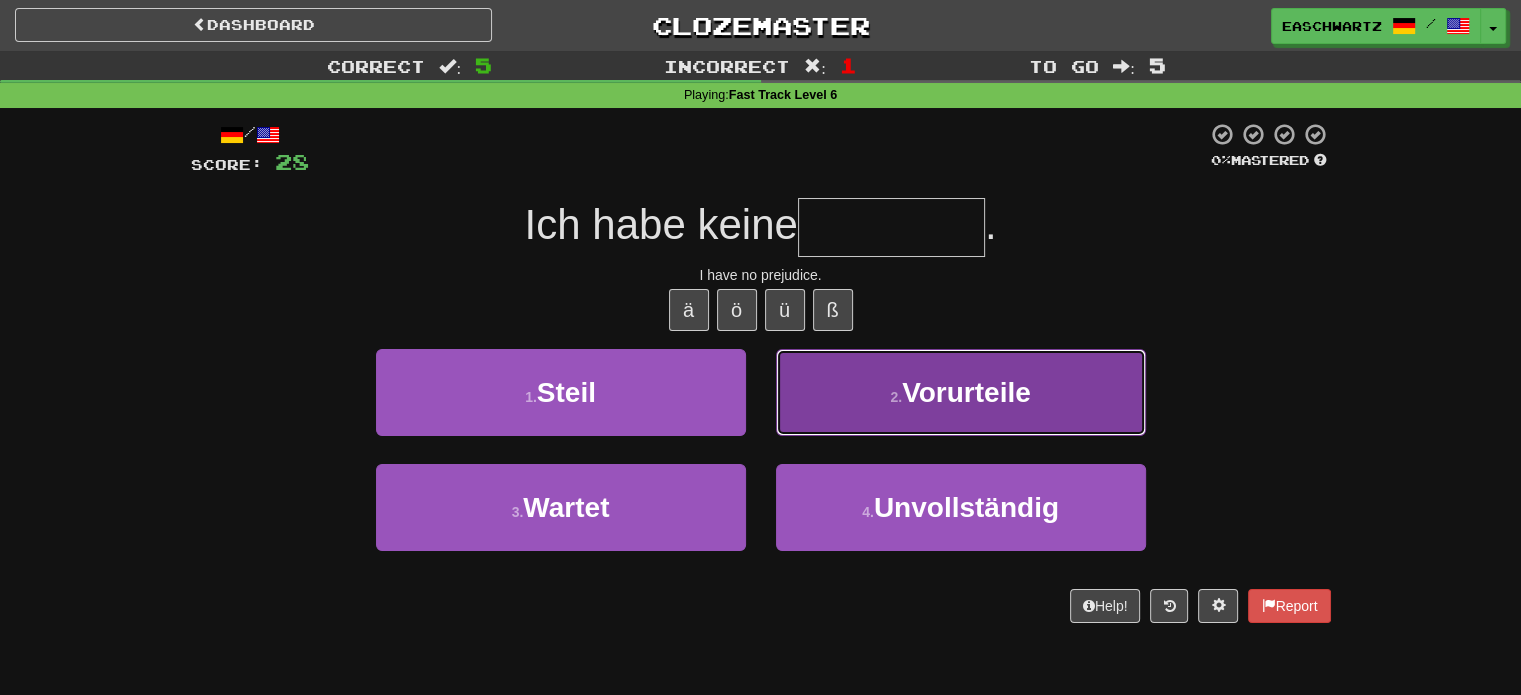 click on "2 .  Vorurteile" at bounding box center (961, 392) 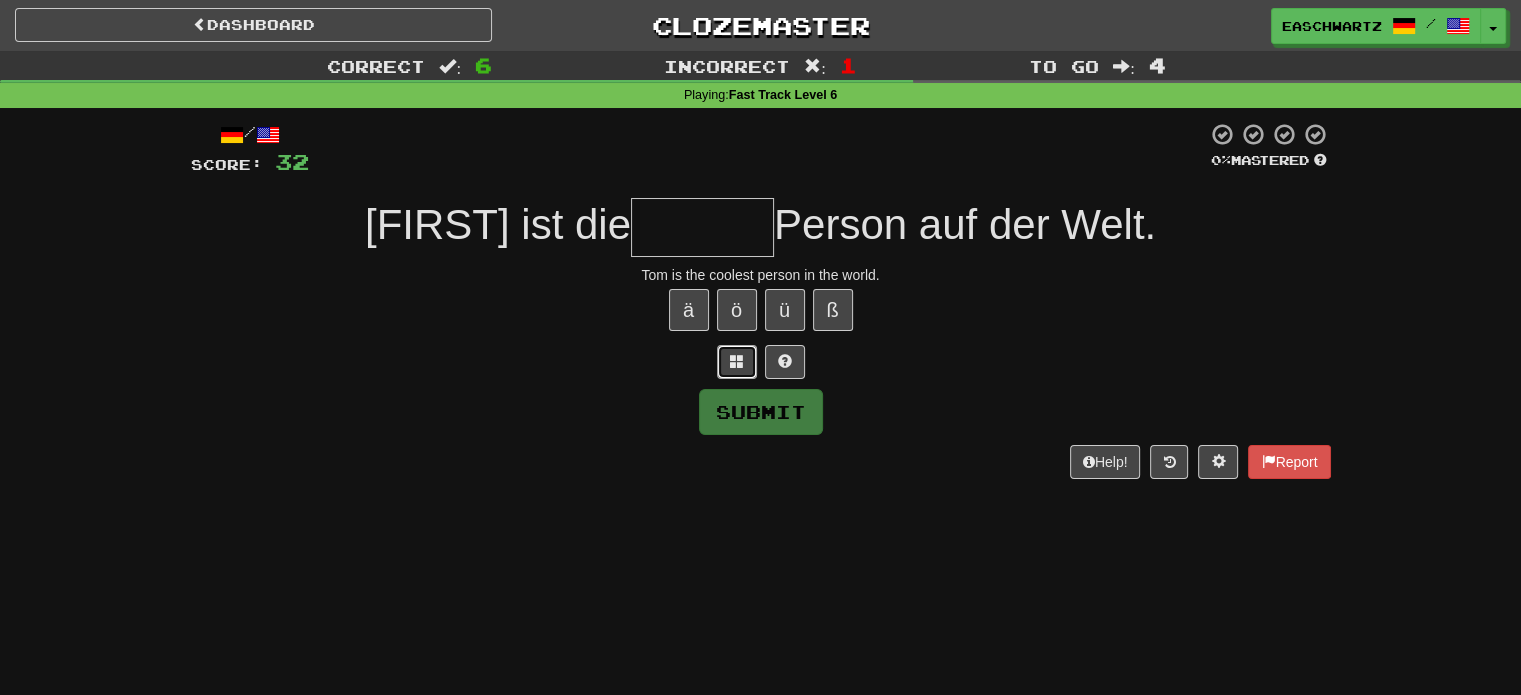 click at bounding box center (737, 362) 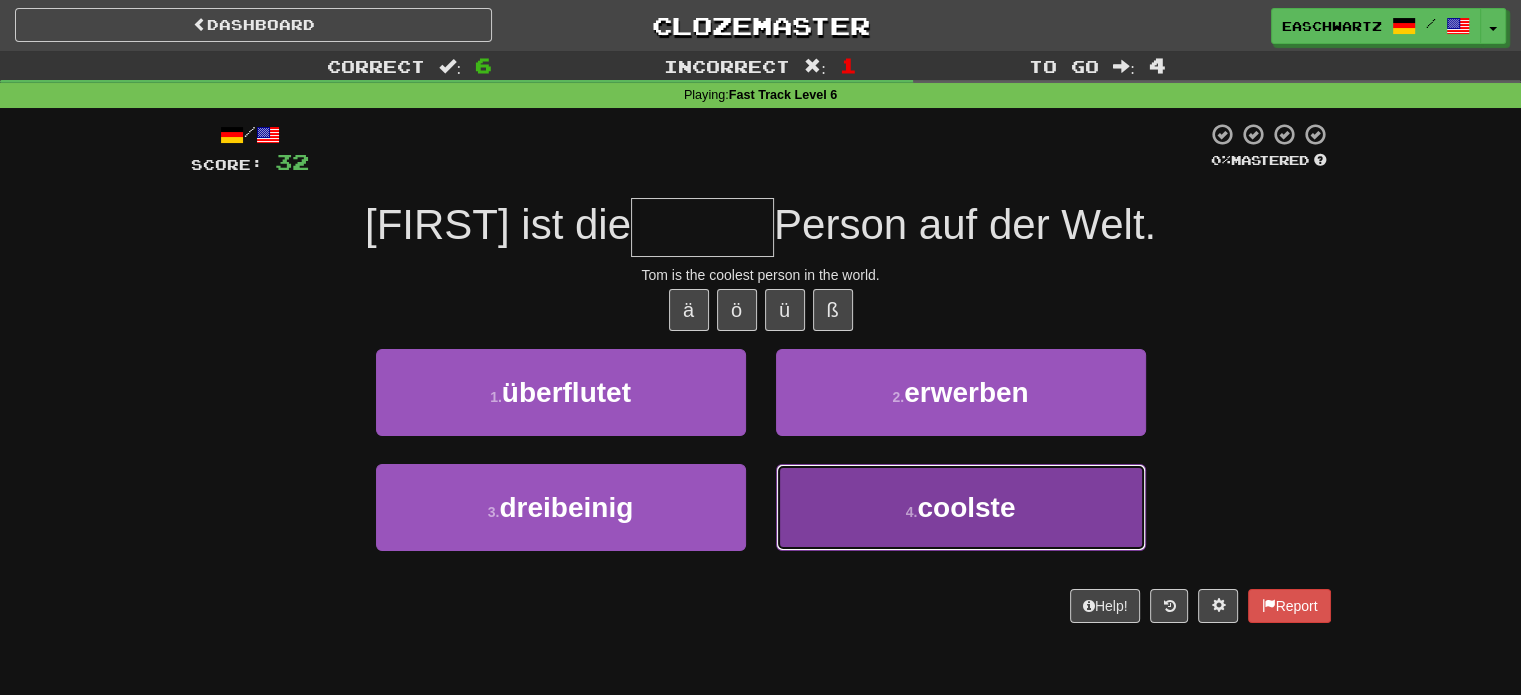 click on "4 .  coolste" at bounding box center [961, 507] 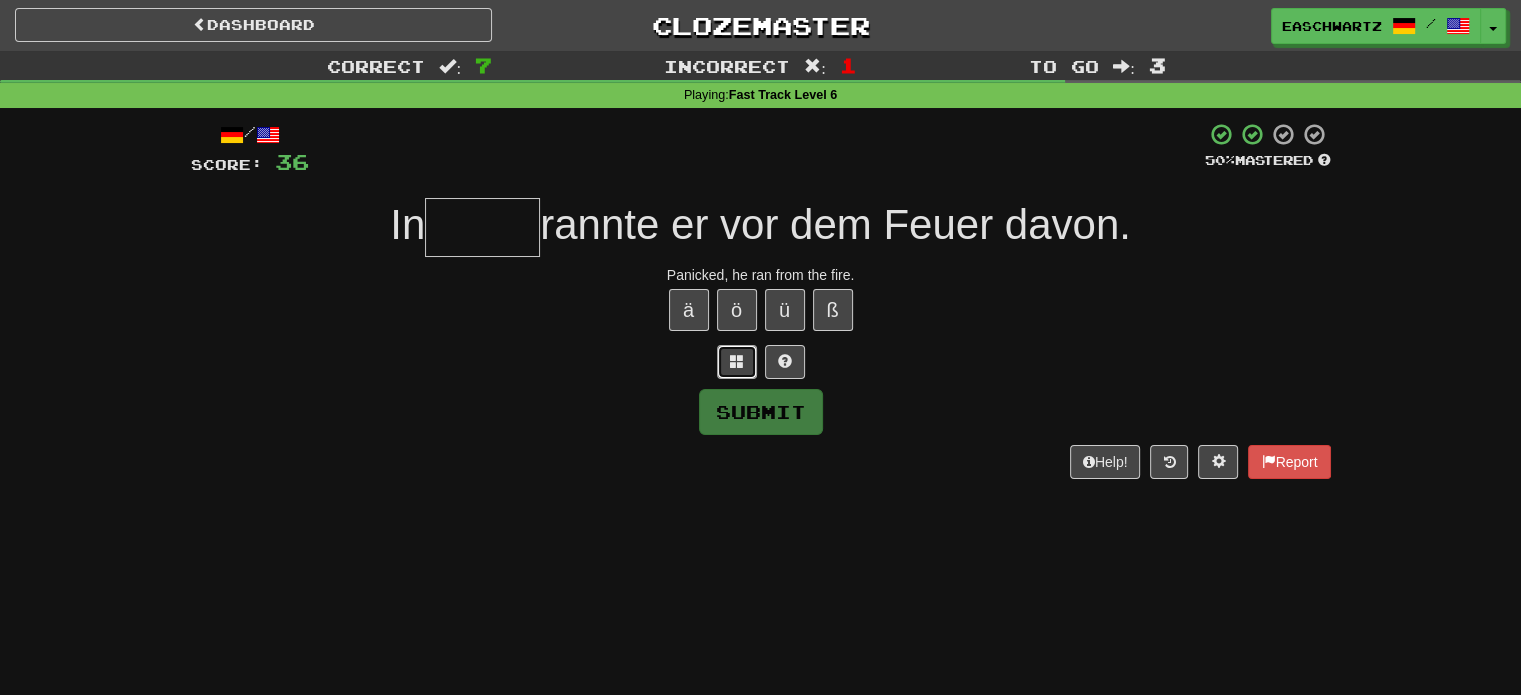 click at bounding box center [737, 361] 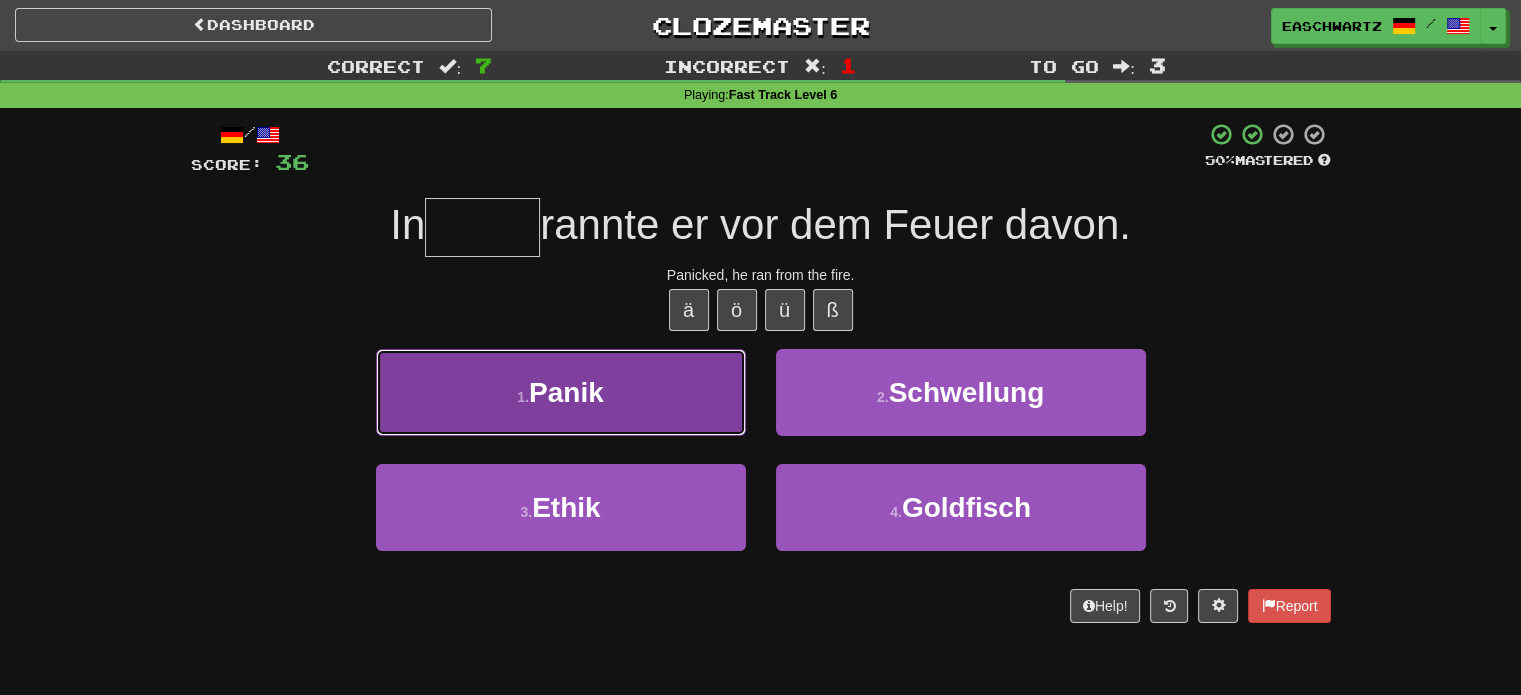 click on "1 .  Panik" at bounding box center (561, 392) 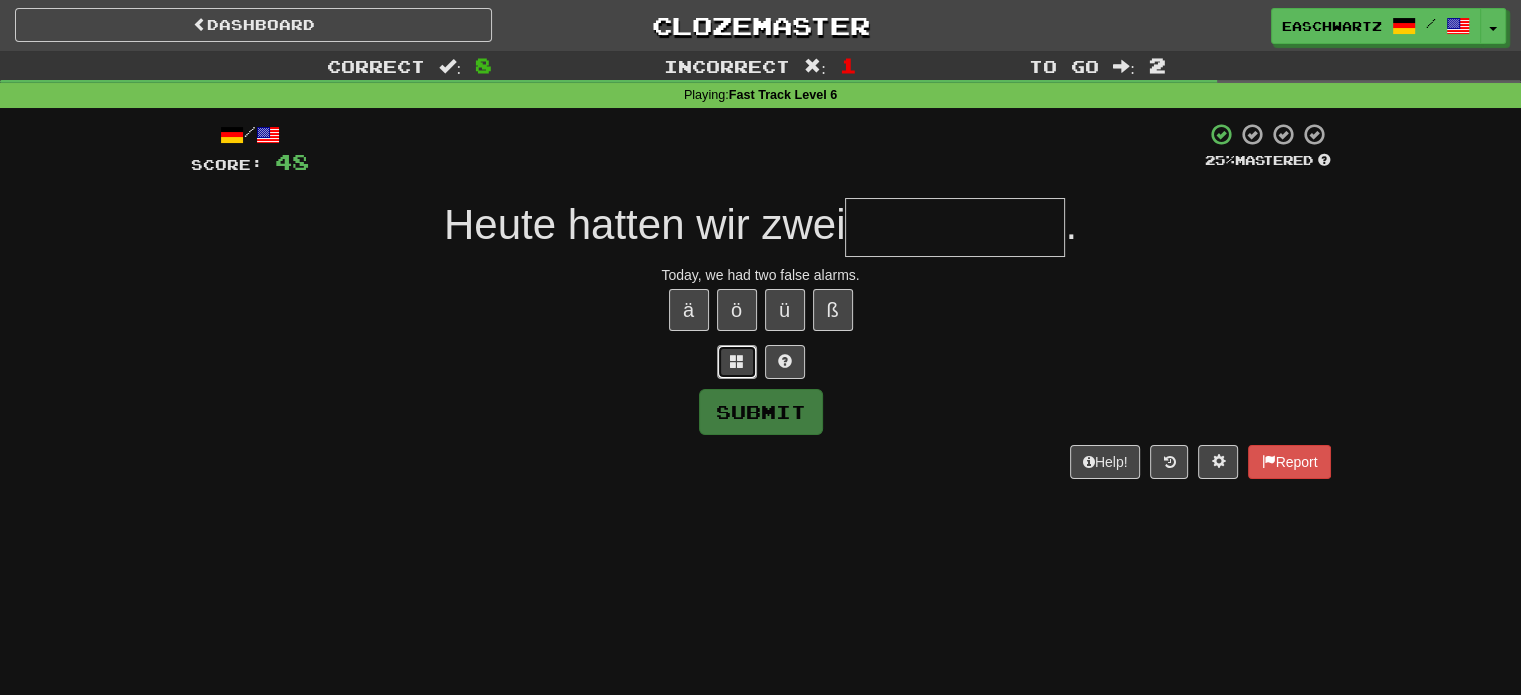 click at bounding box center [737, 362] 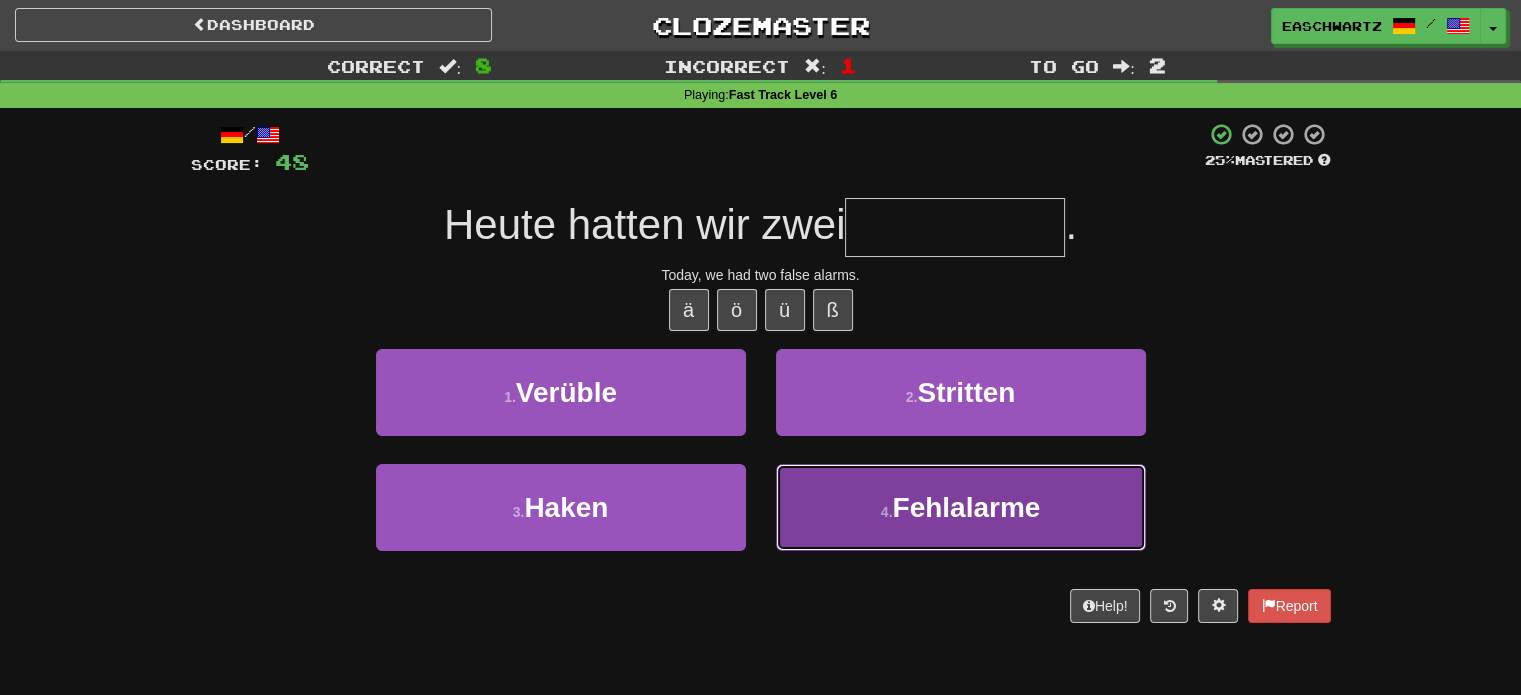 click on "4 .  Fehlalarme" at bounding box center (961, 507) 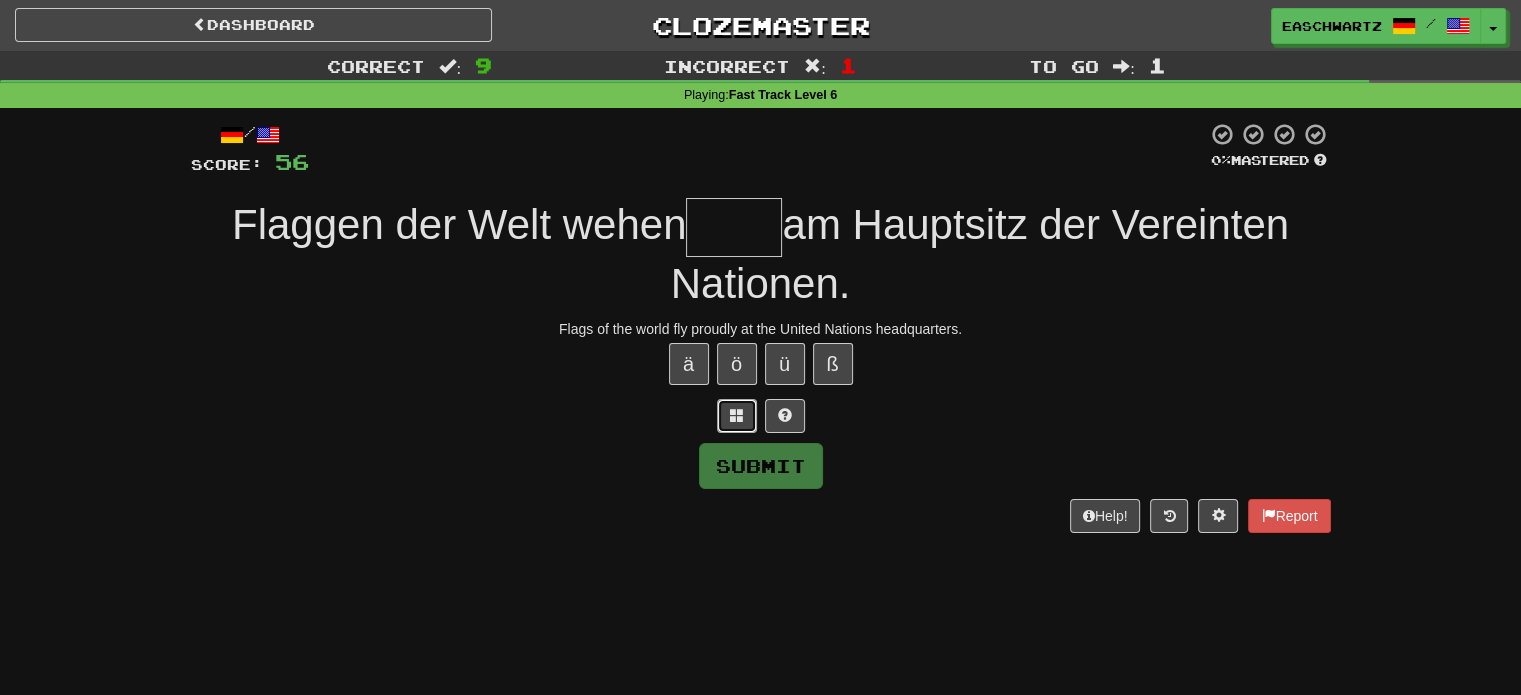 click at bounding box center [737, 415] 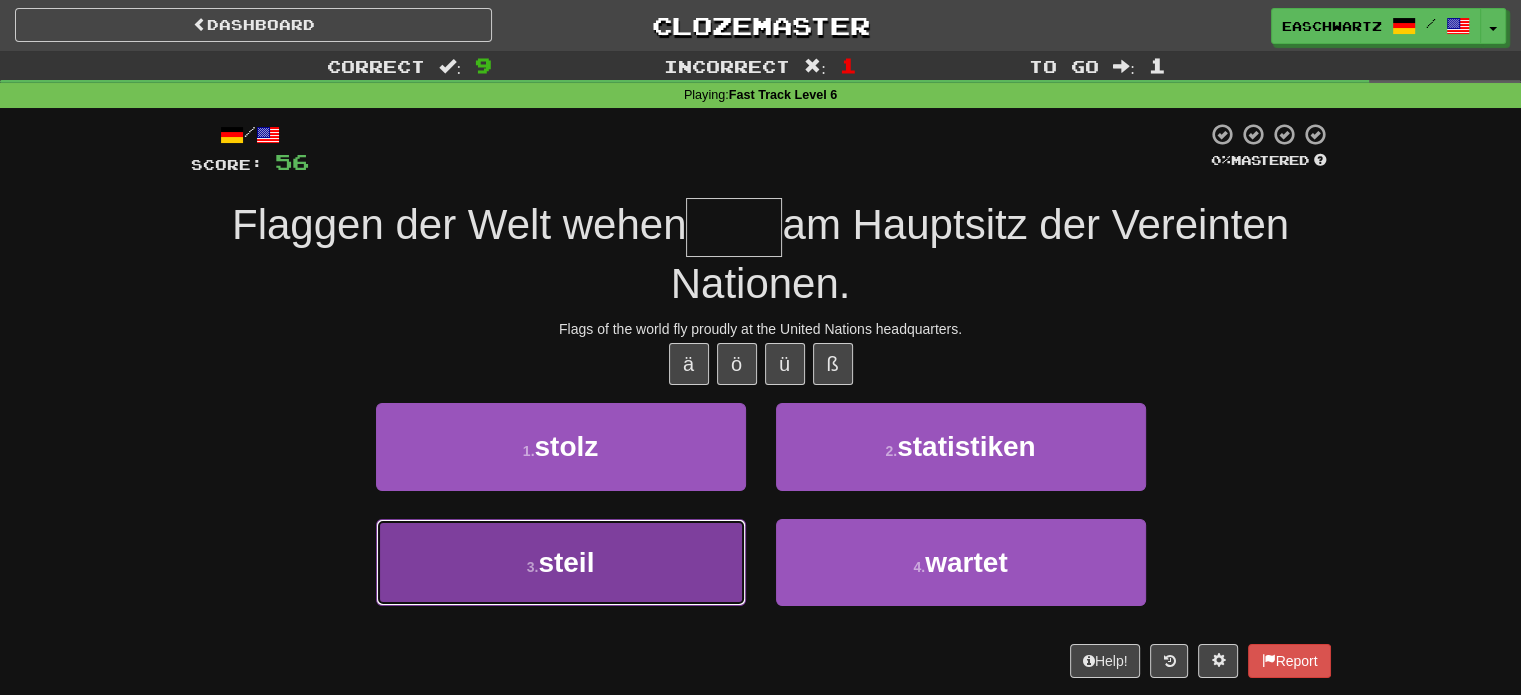 click on "3 .  steil" at bounding box center (561, 562) 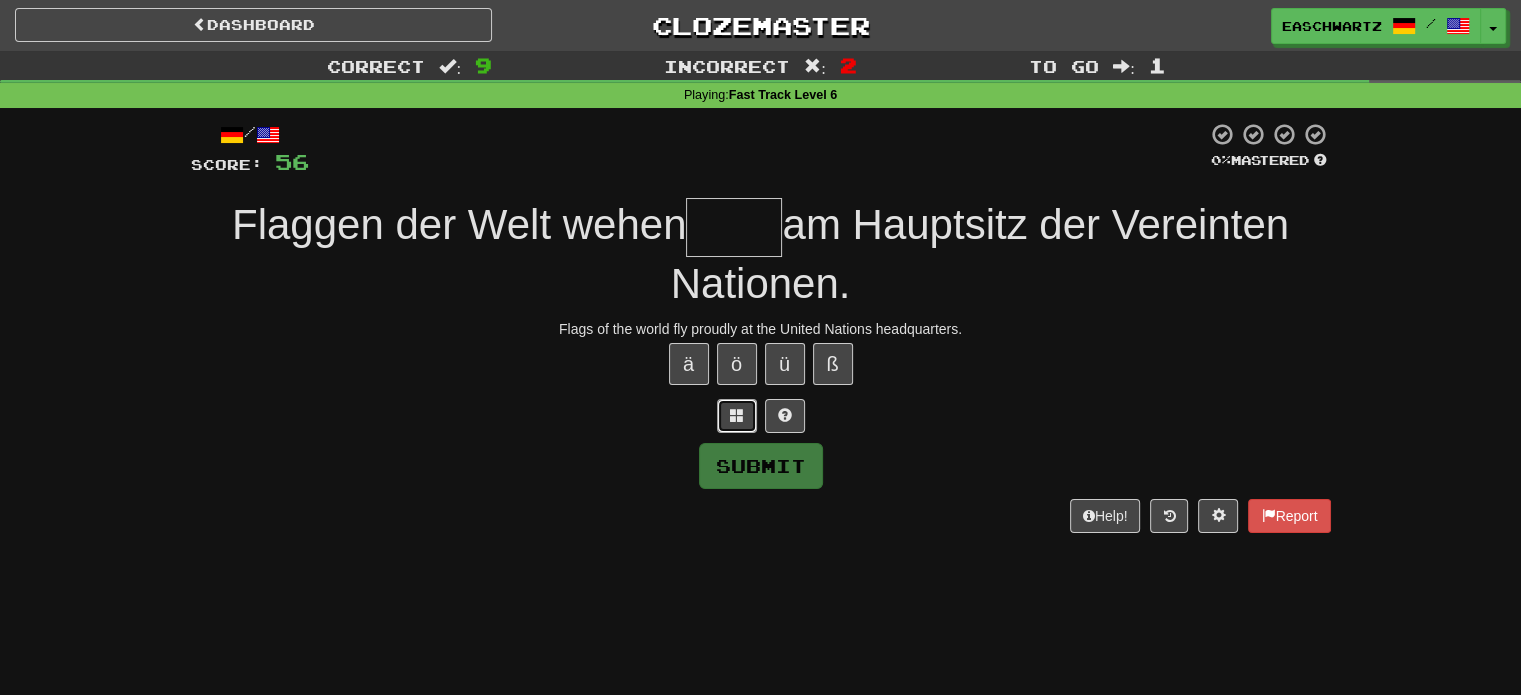 click at bounding box center (737, 416) 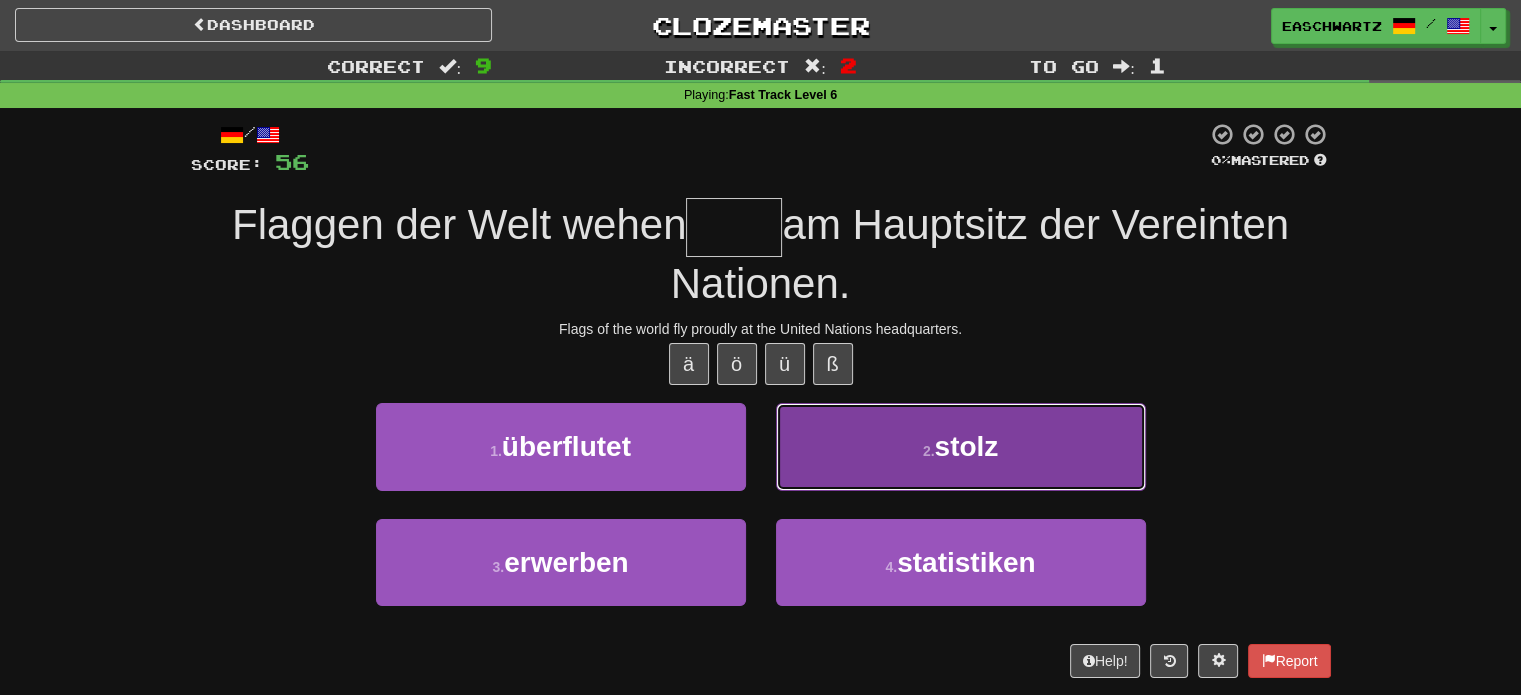 click on "2 .  stolz" at bounding box center (961, 446) 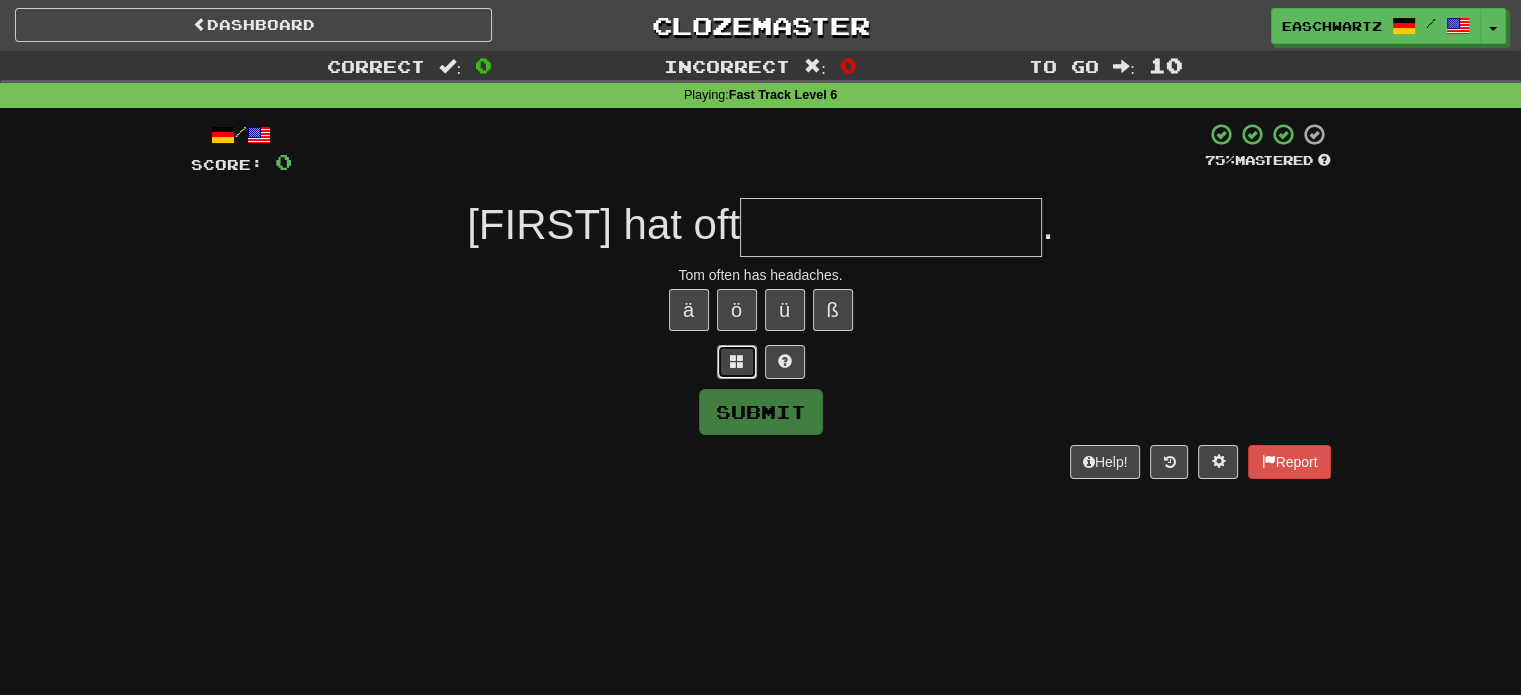 click at bounding box center [737, 362] 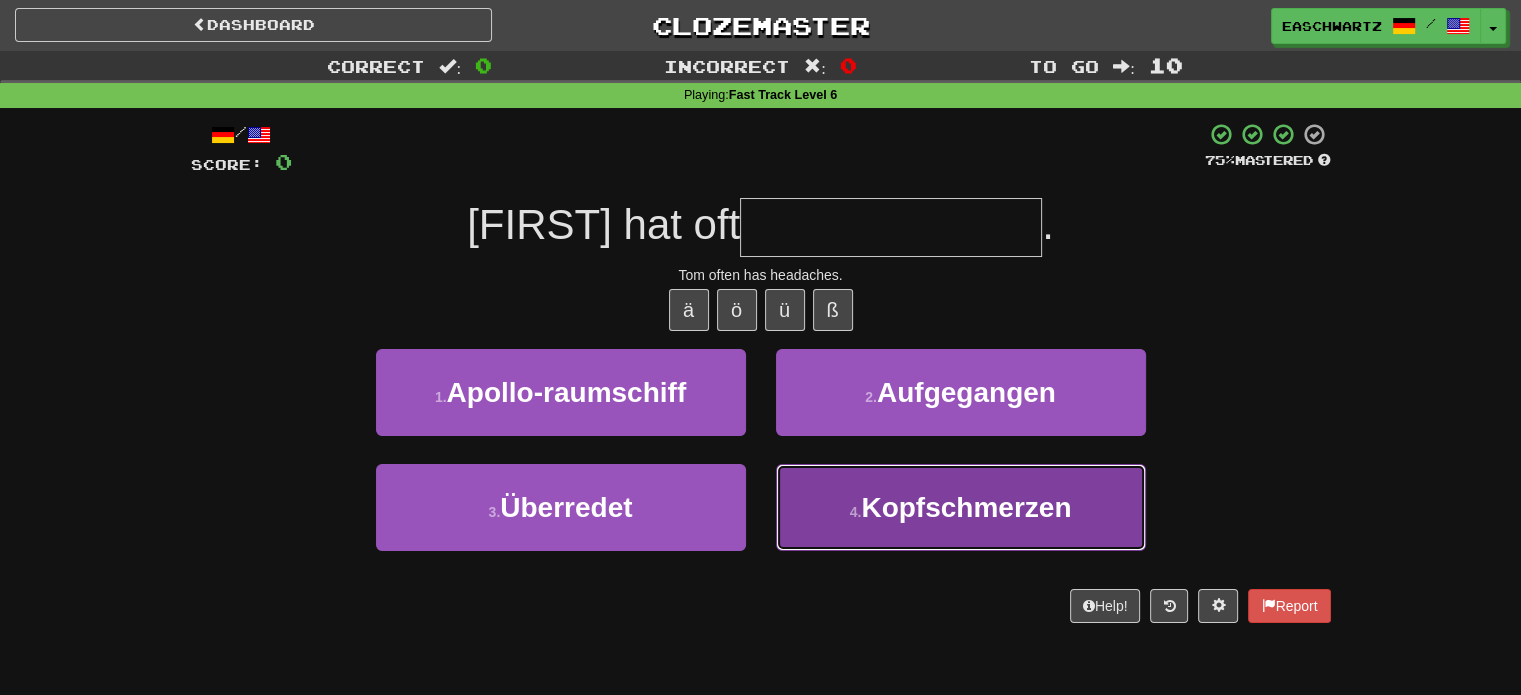 click on "Kopfschmerzen" at bounding box center (966, 507) 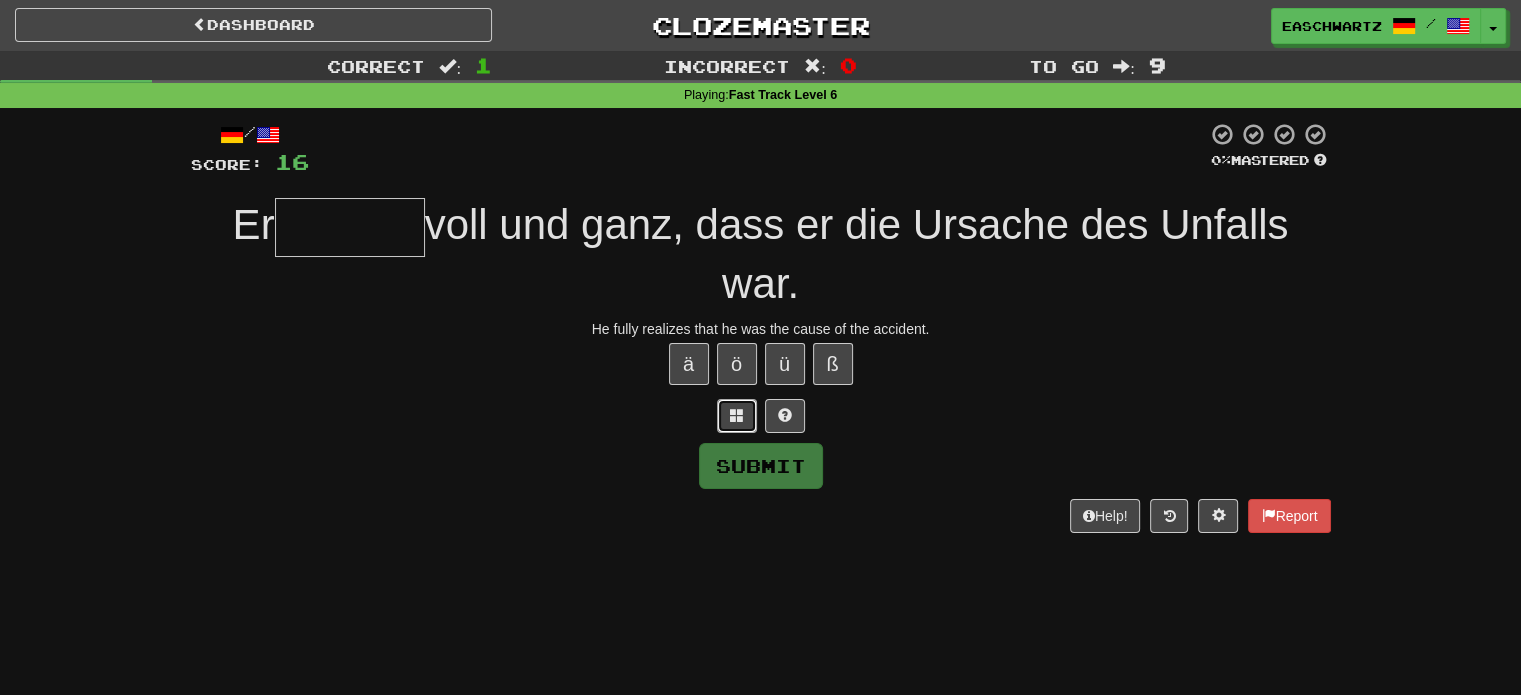 click at bounding box center (737, 415) 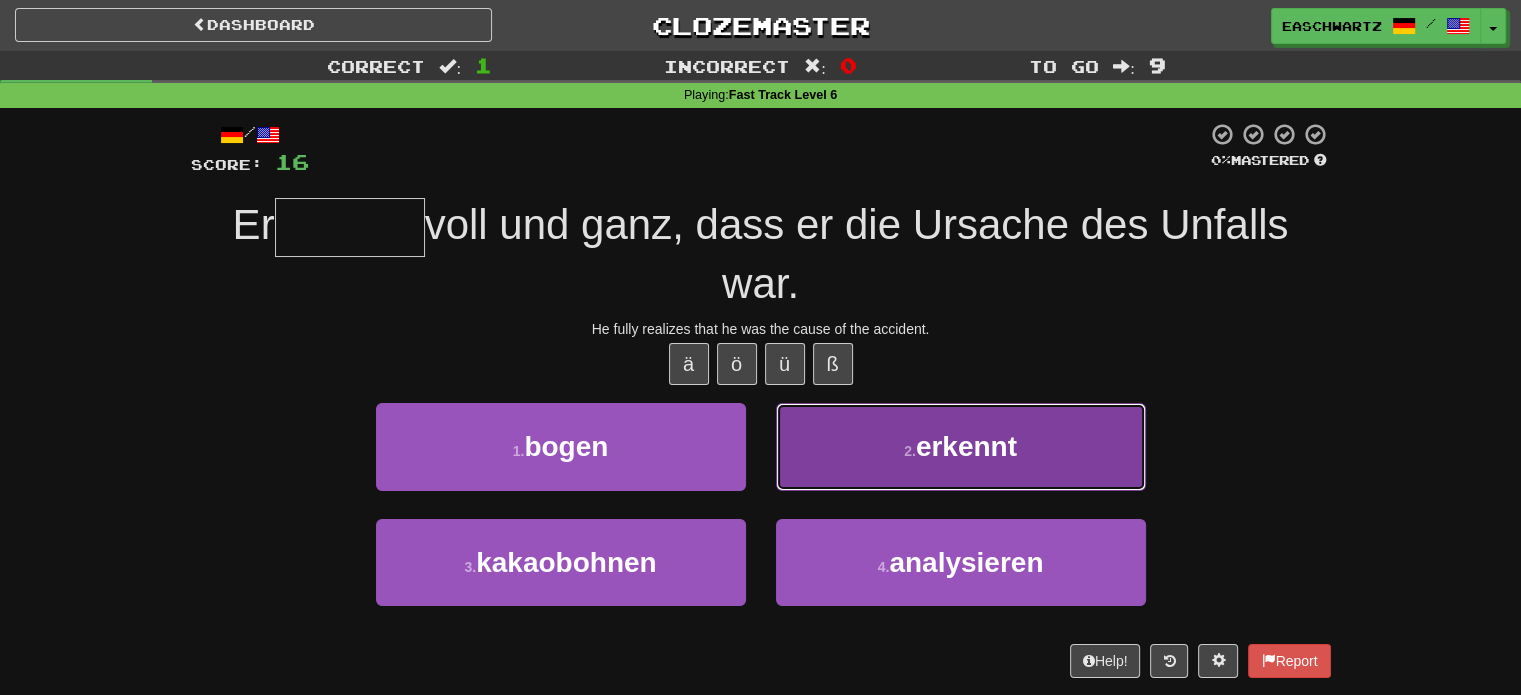 click on "2 .  erkennt" at bounding box center (961, 446) 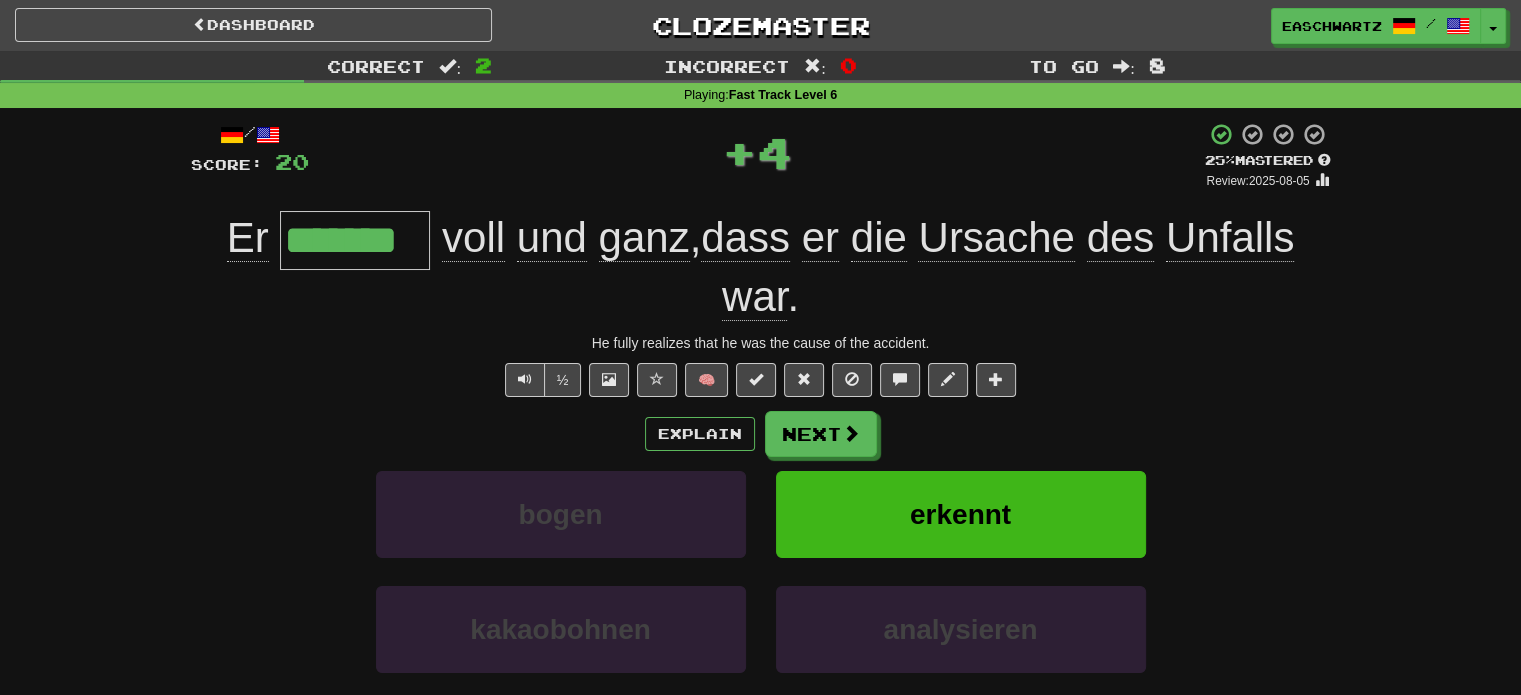 type 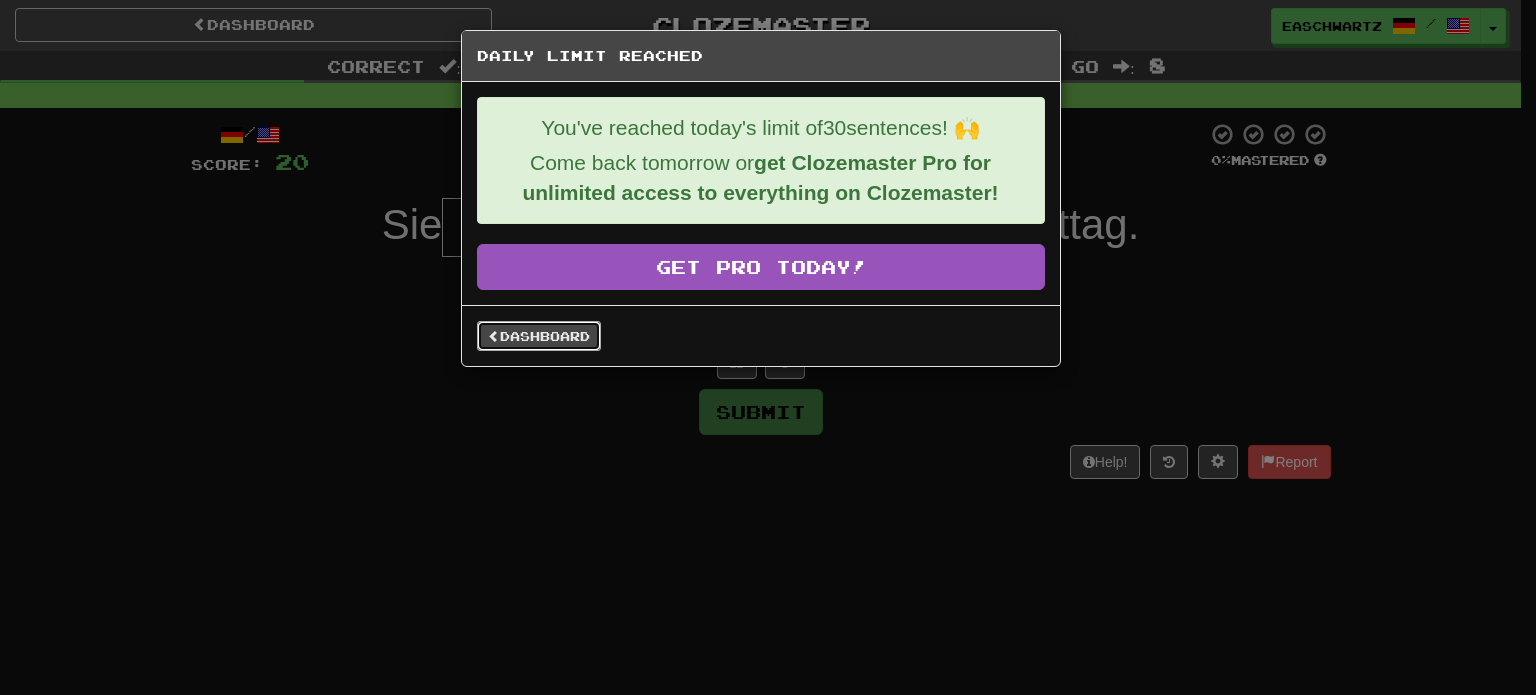 click on "Dashboard" at bounding box center (539, 336) 